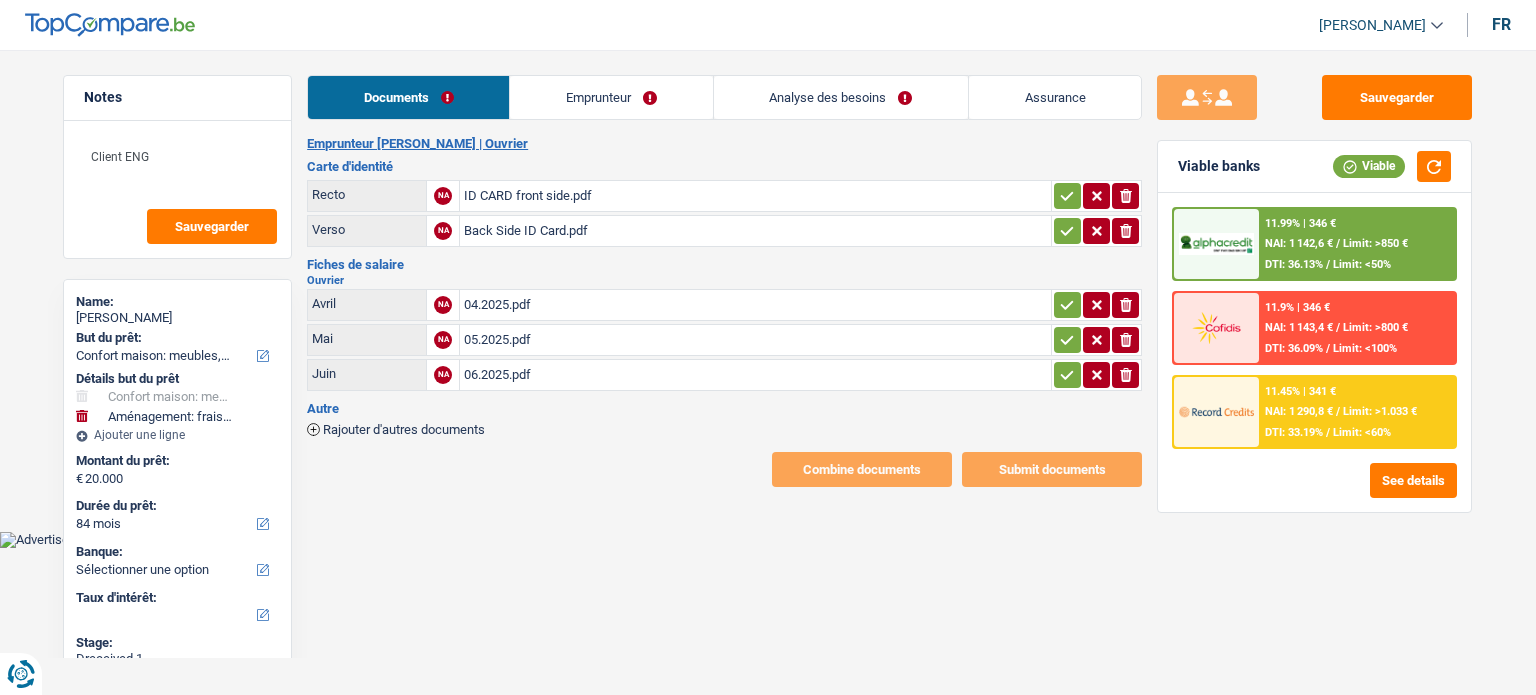 select on "household" 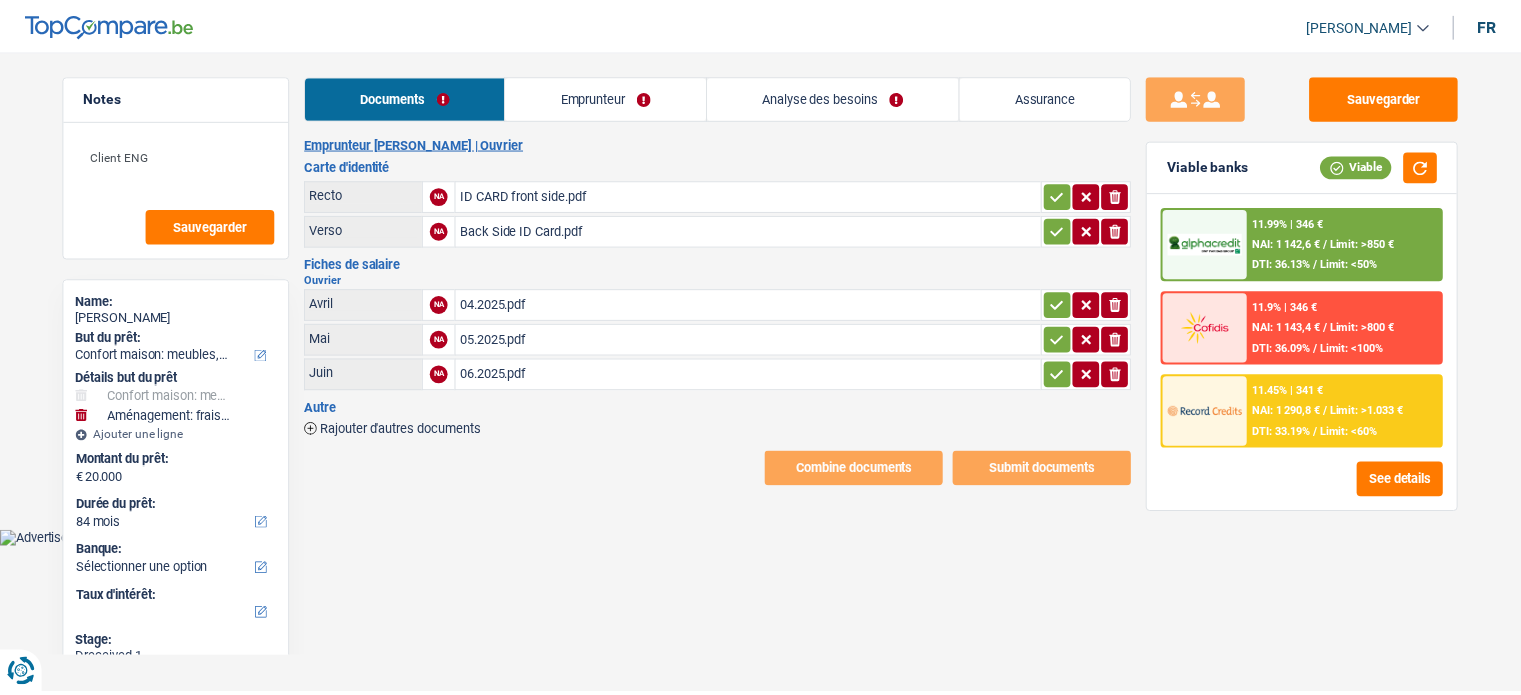 scroll, scrollTop: 0, scrollLeft: 0, axis: both 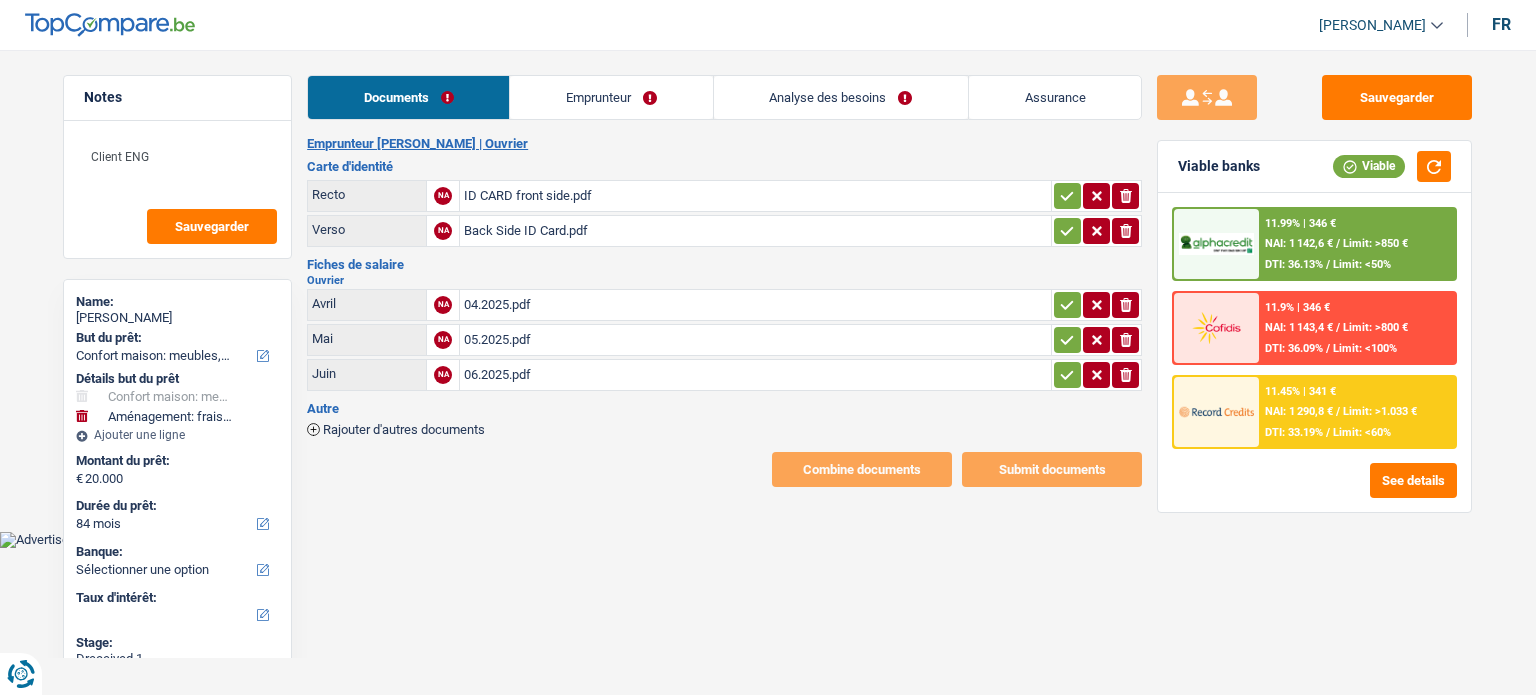 click on "Emprunteur" at bounding box center (611, 97) 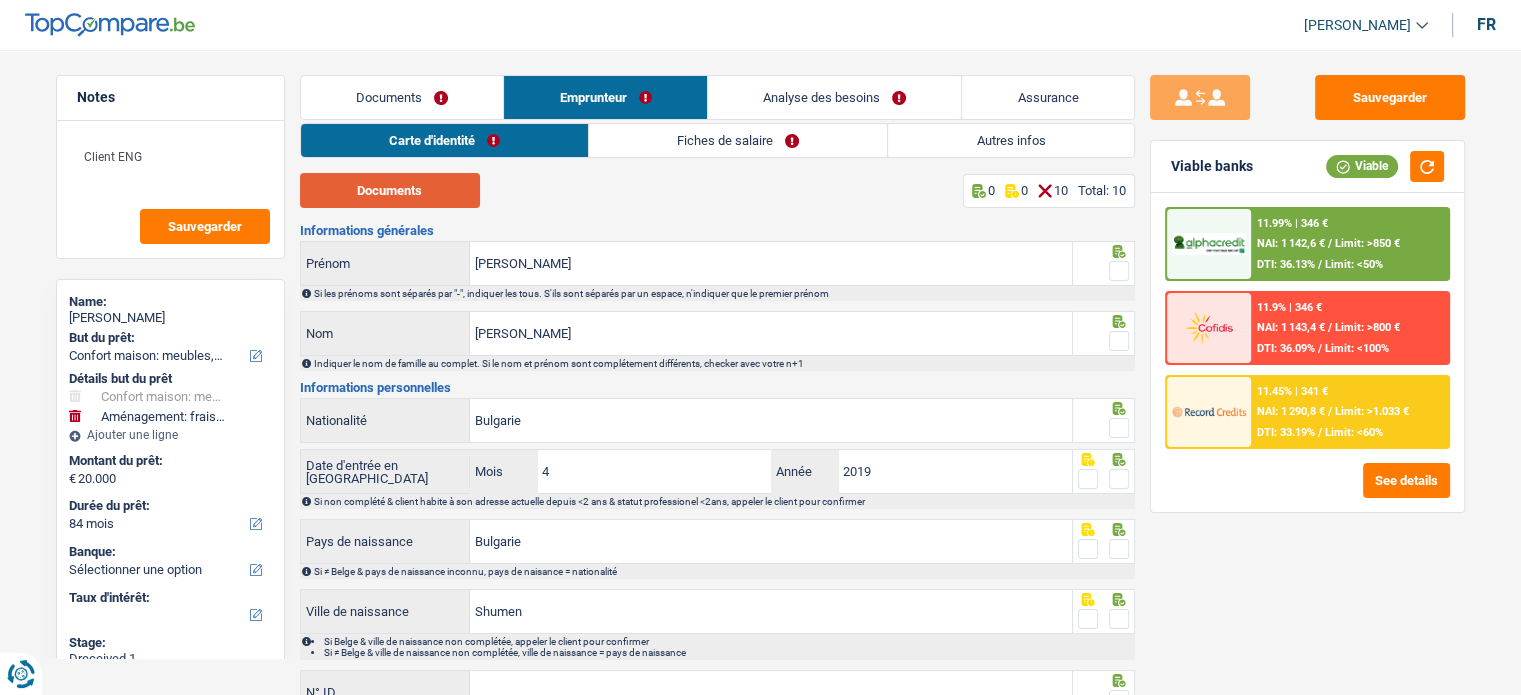click on "Documents" at bounding box center [390, 190] 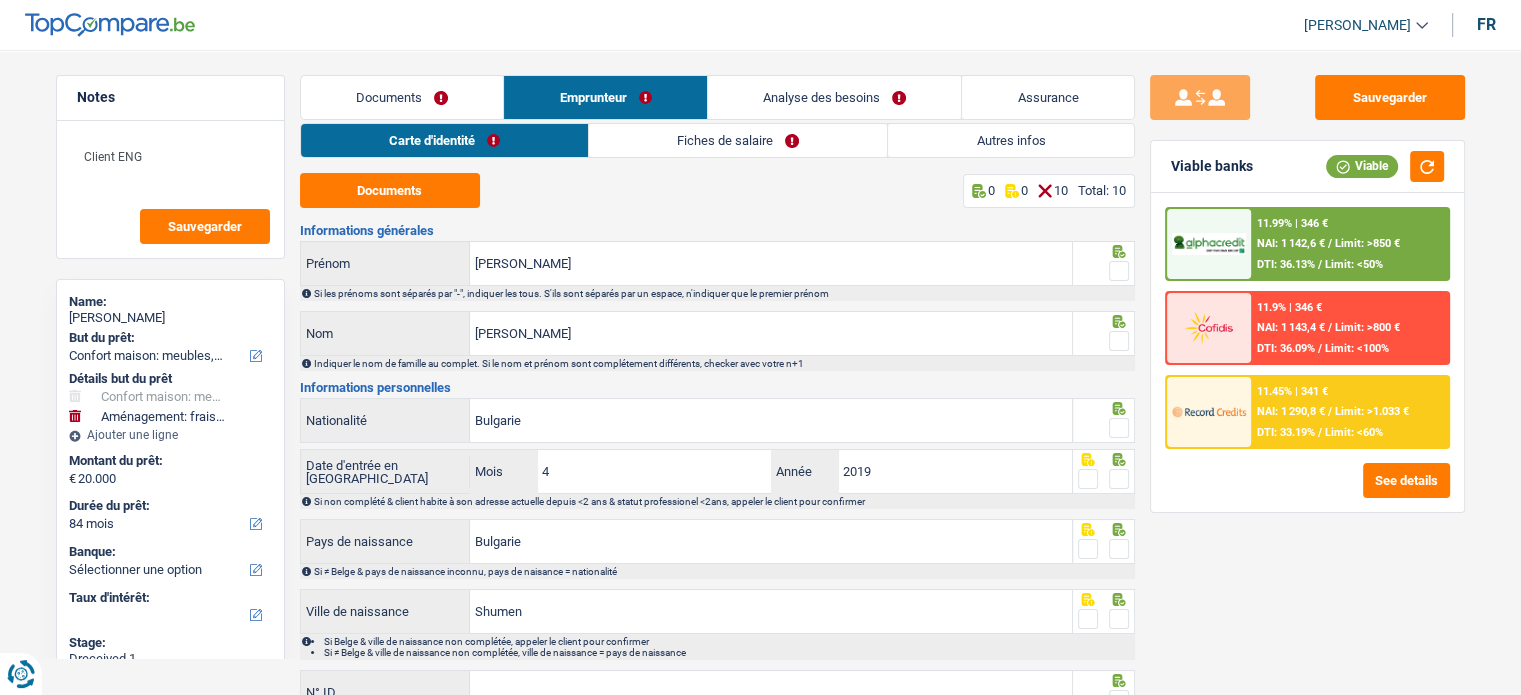 click at bounding box center [1119, 271] 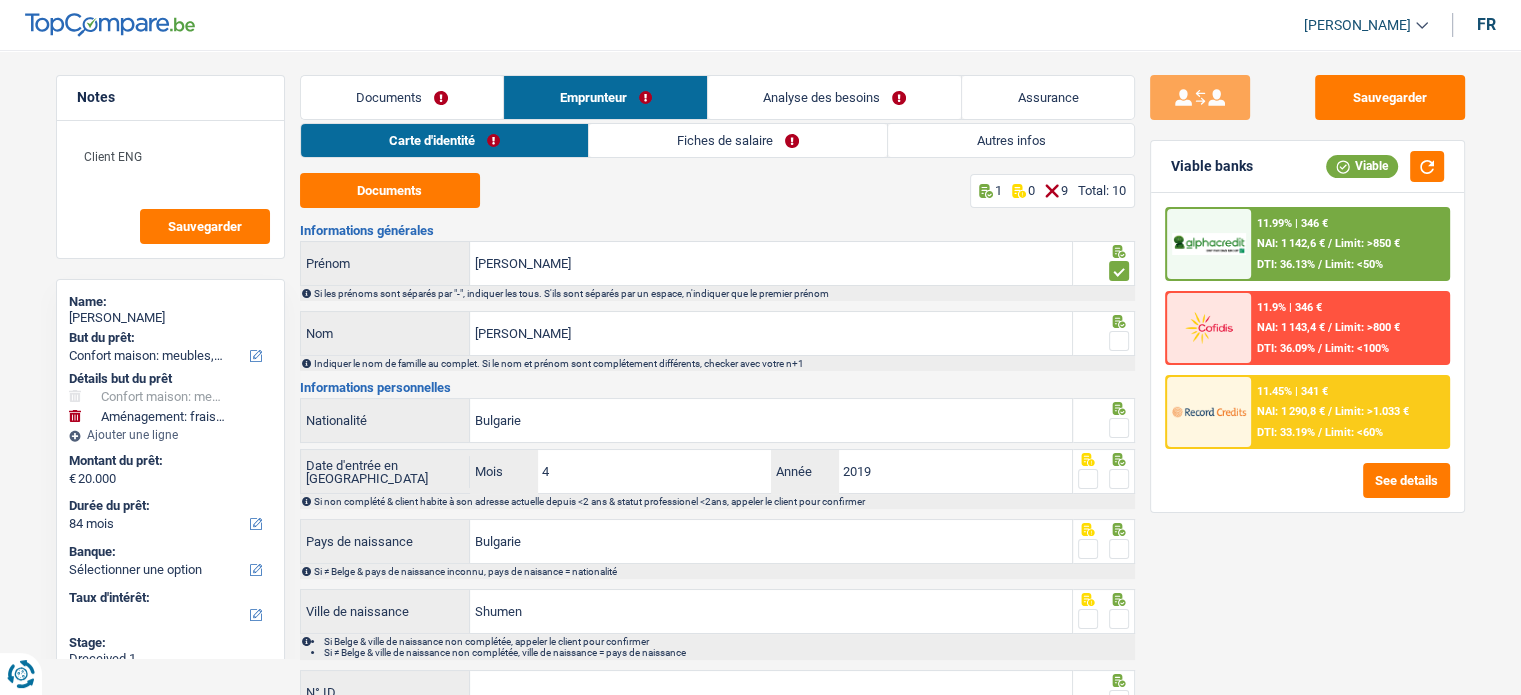click at bounding box center [1119, 341] 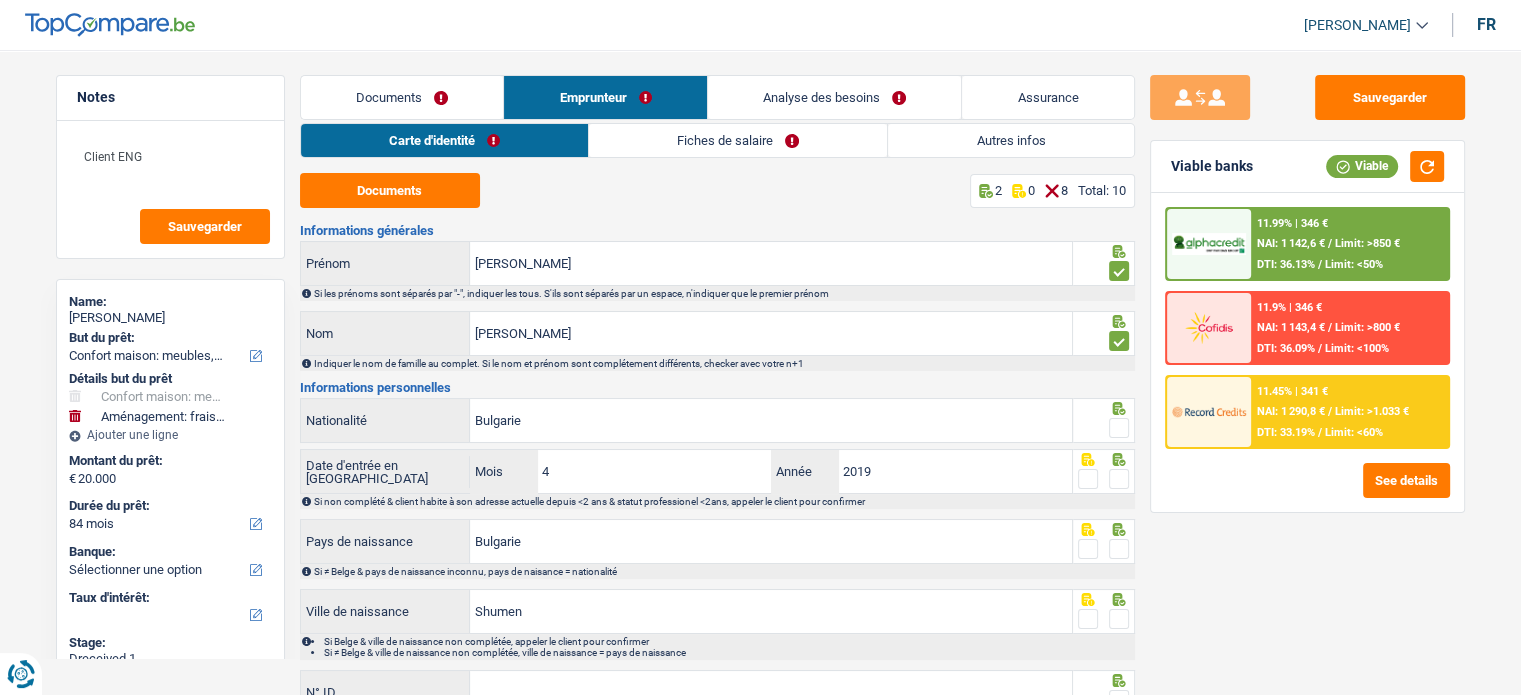 click at bounding box center [1119, 428] 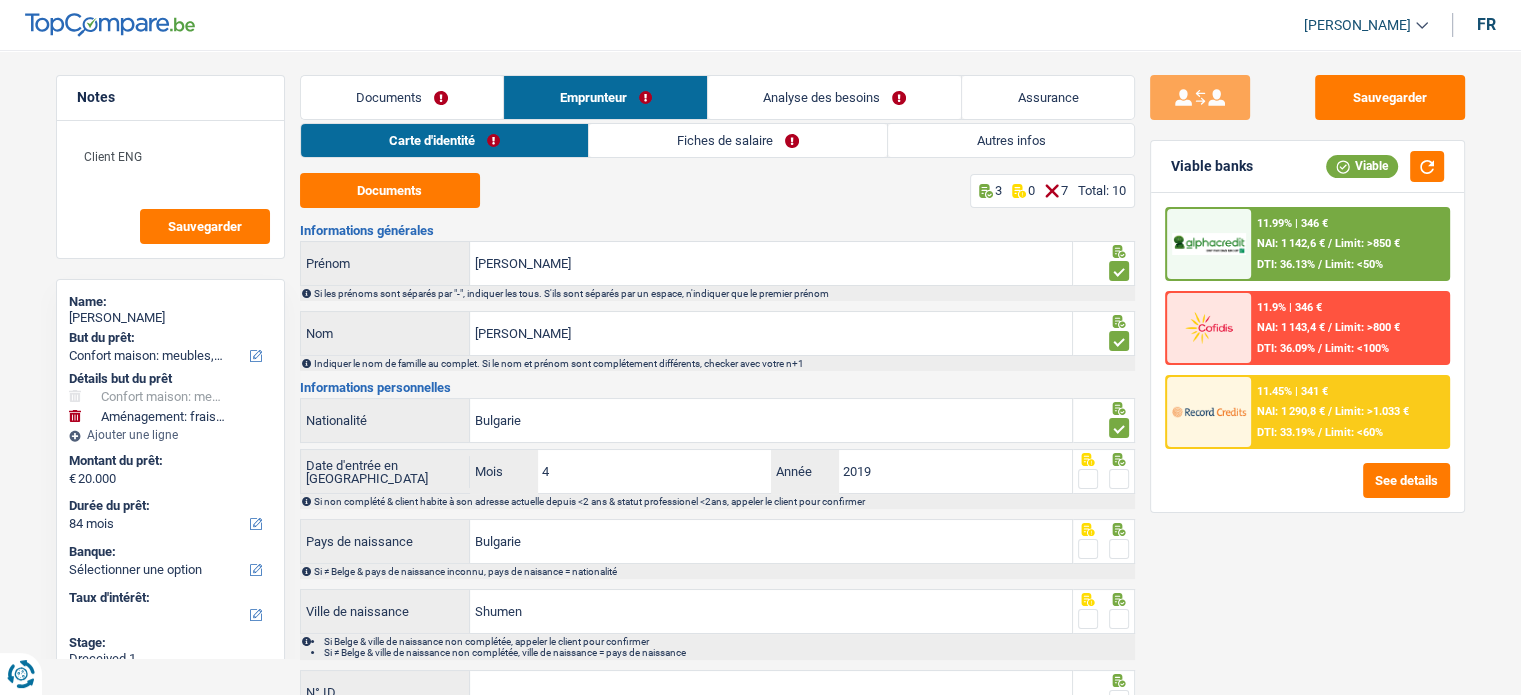 drag, startPoint x: 1113, startPoint y: 471, endPoint x: 1112, endPoint y: 481, distance: 10.049875 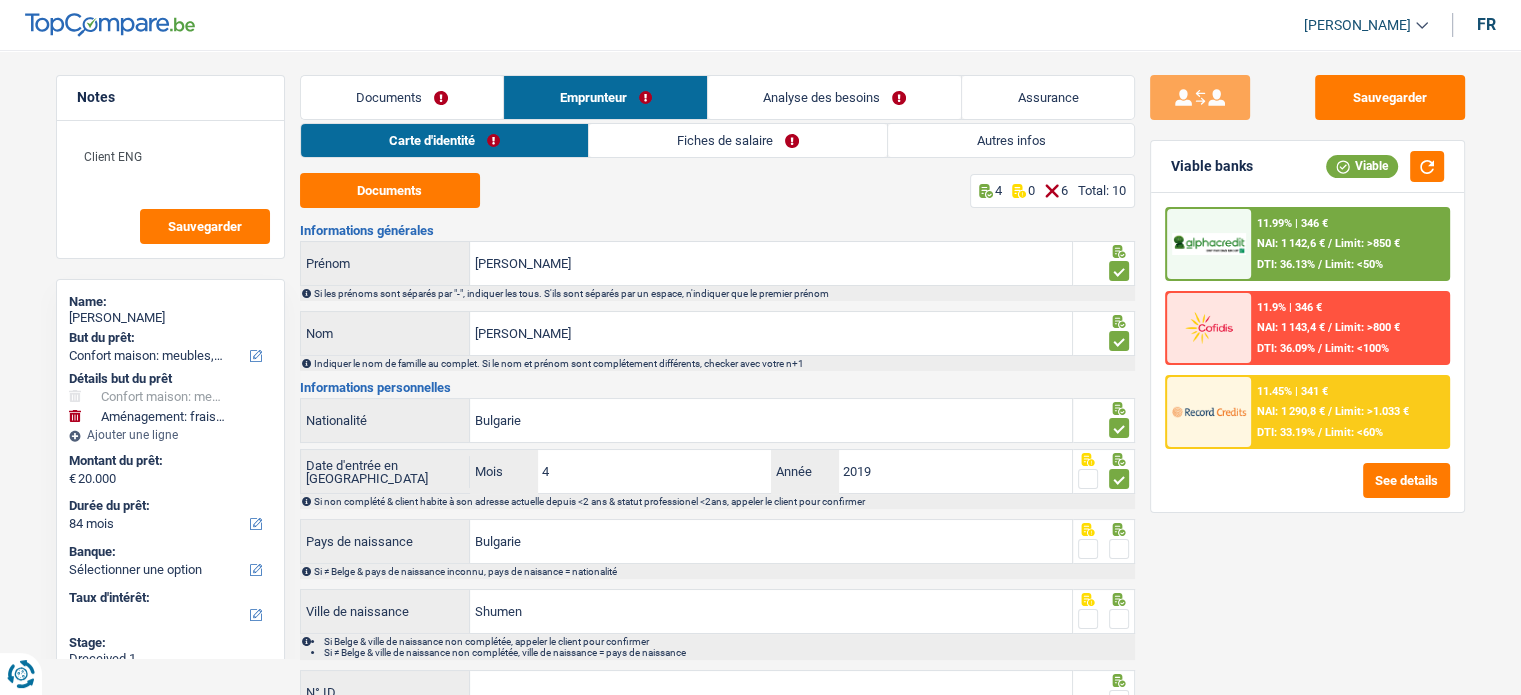 click at bounding box center (1119, 549) 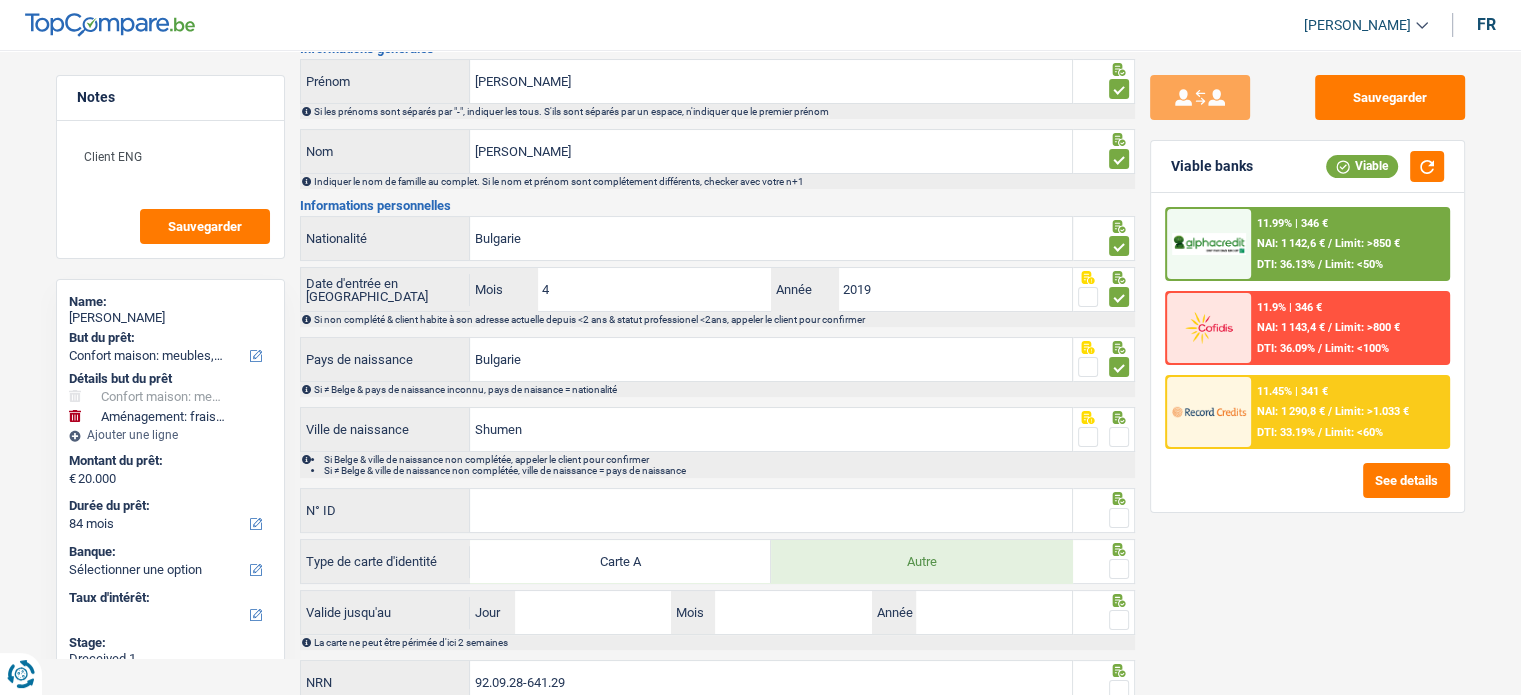 scroll, scrollTop: 200, scrollLeft: 0, axis: vertical 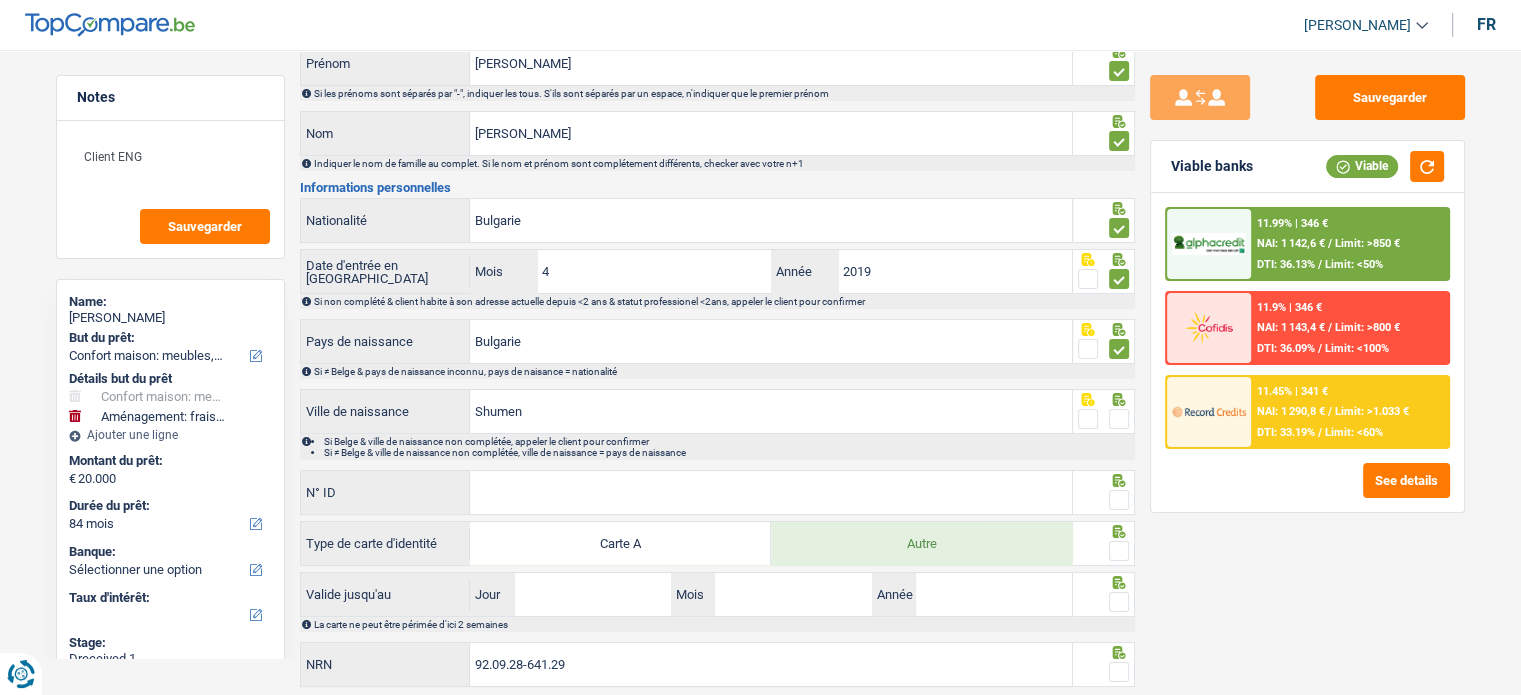 click at bounding box center (1119, 419) 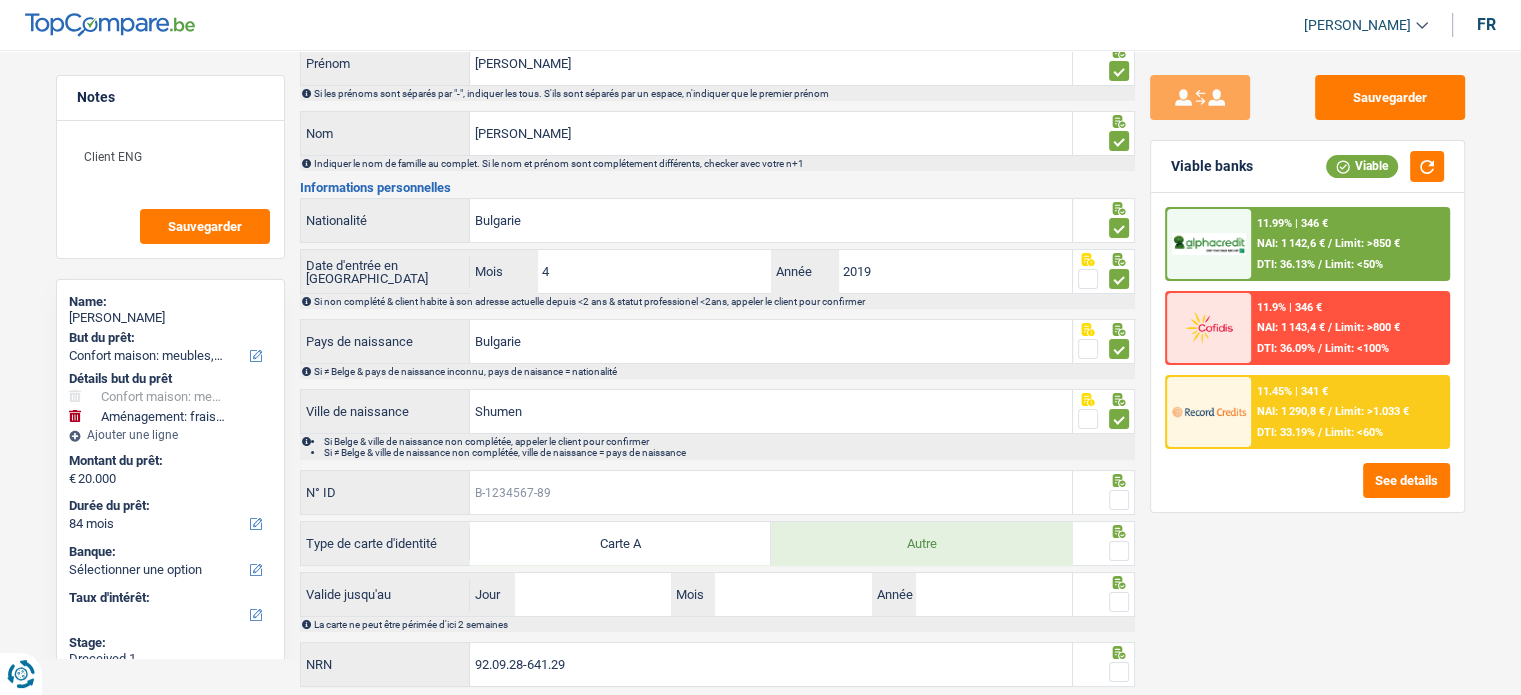 click on "N° ID" at bounding box center (771, 492) 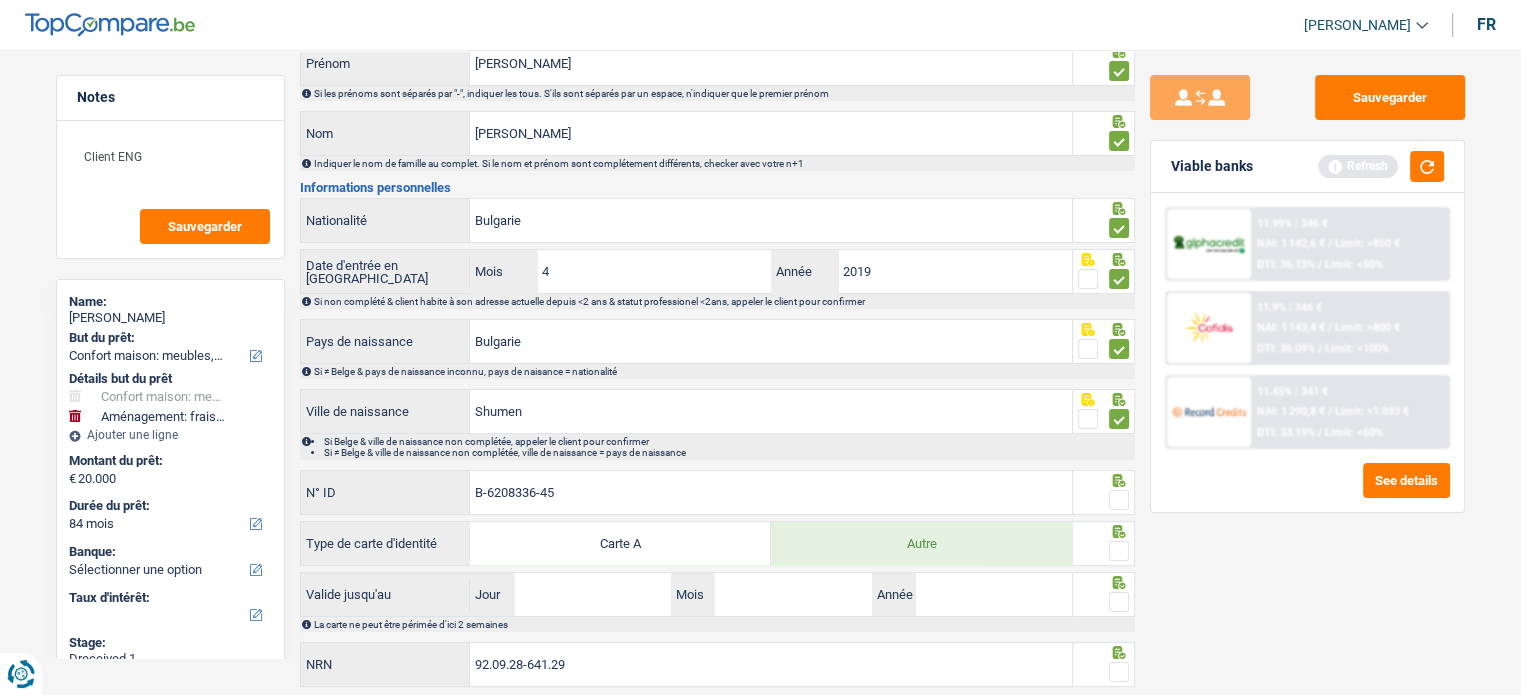 type on "B-6208336-45" 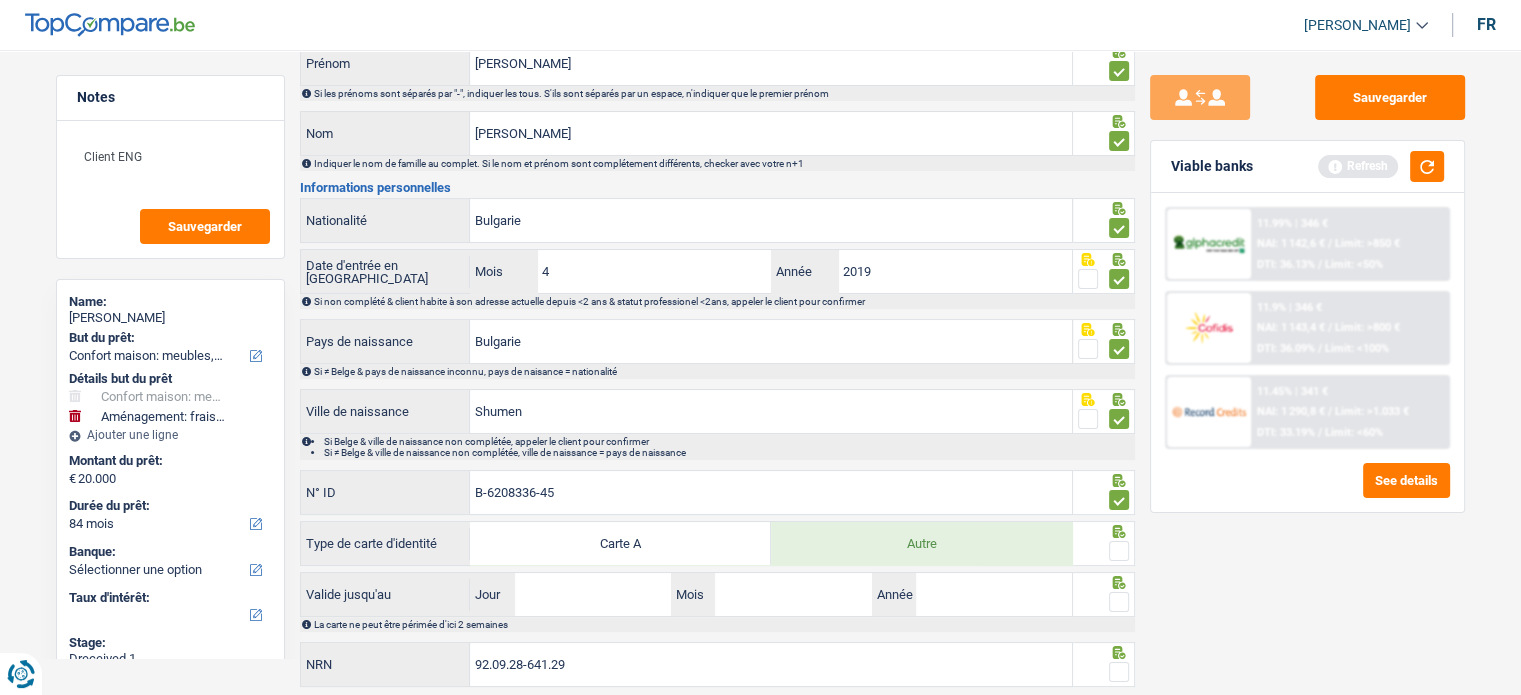 click at bounding box center [1119, 551] 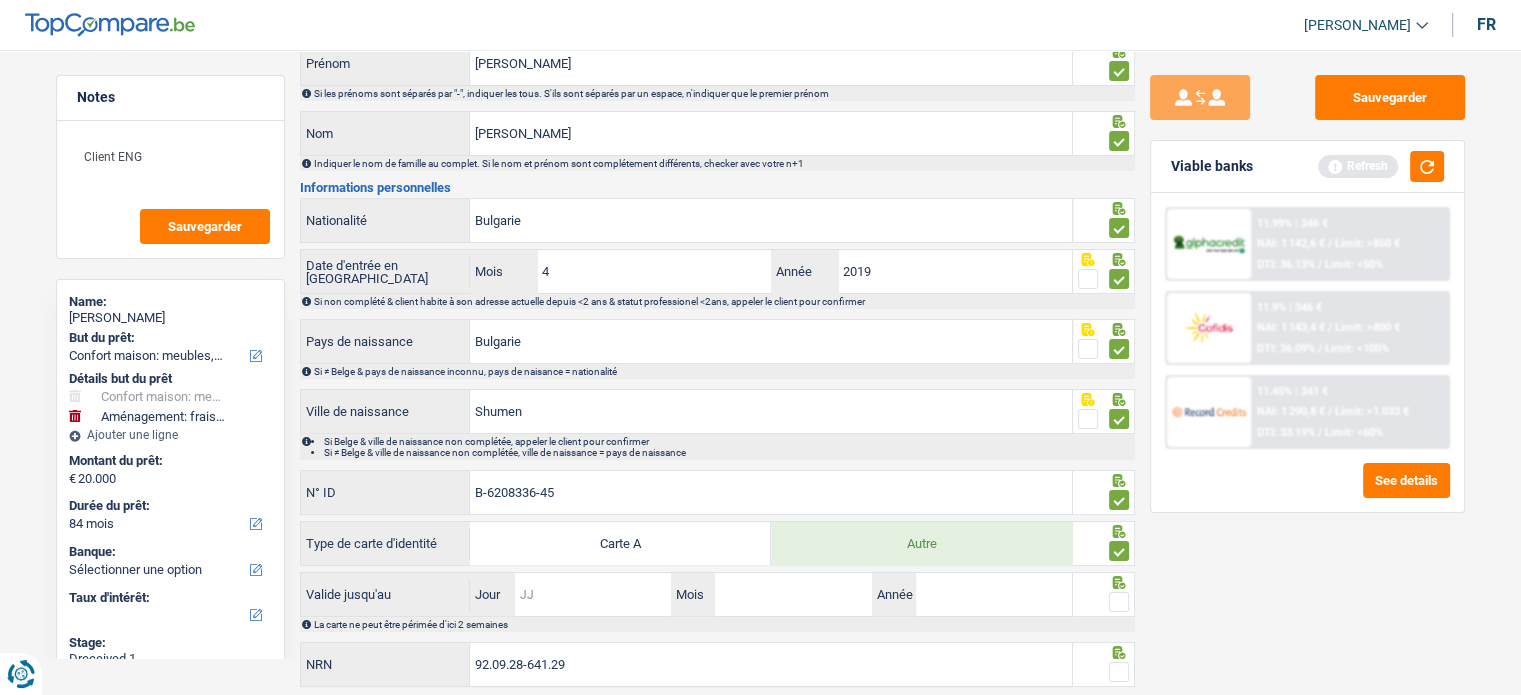 click on "Jour" at bounding box center [593, 594] 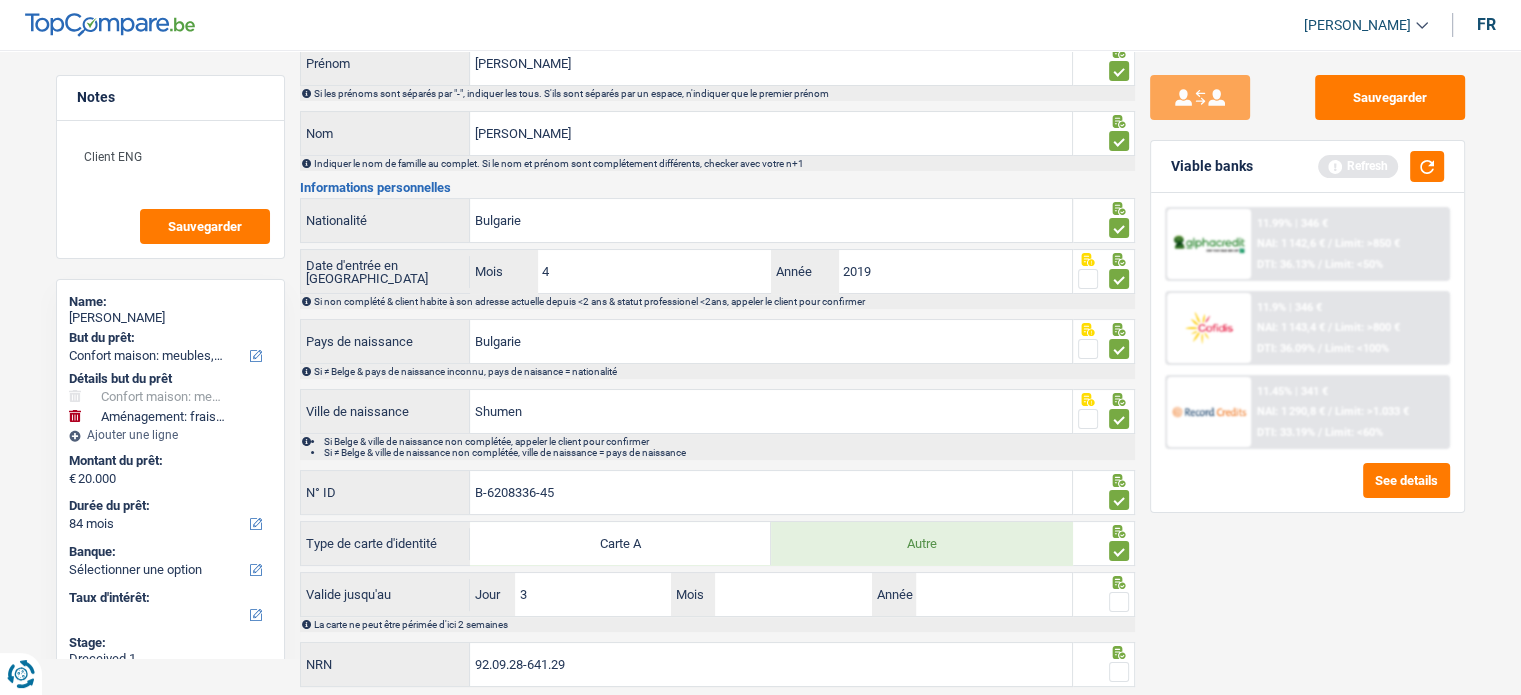 type on "30" 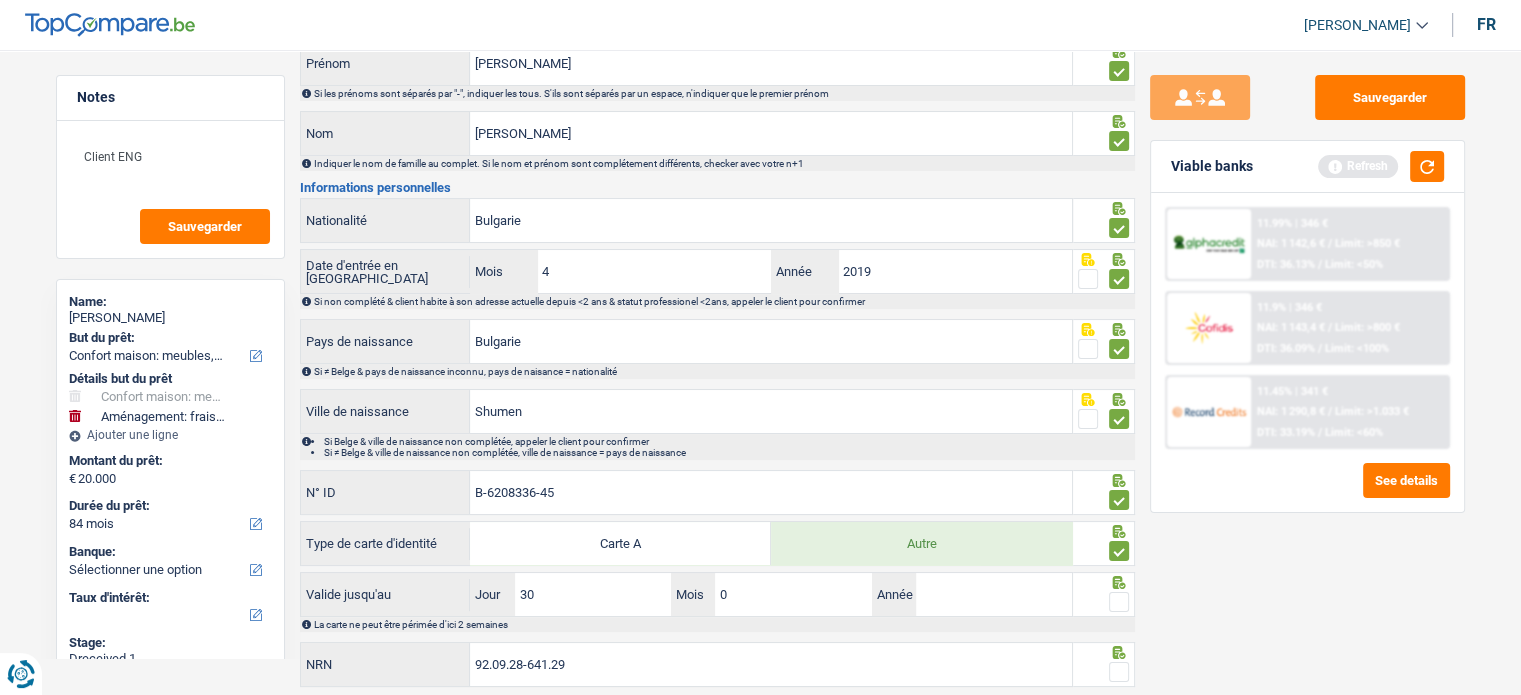 type on "09" 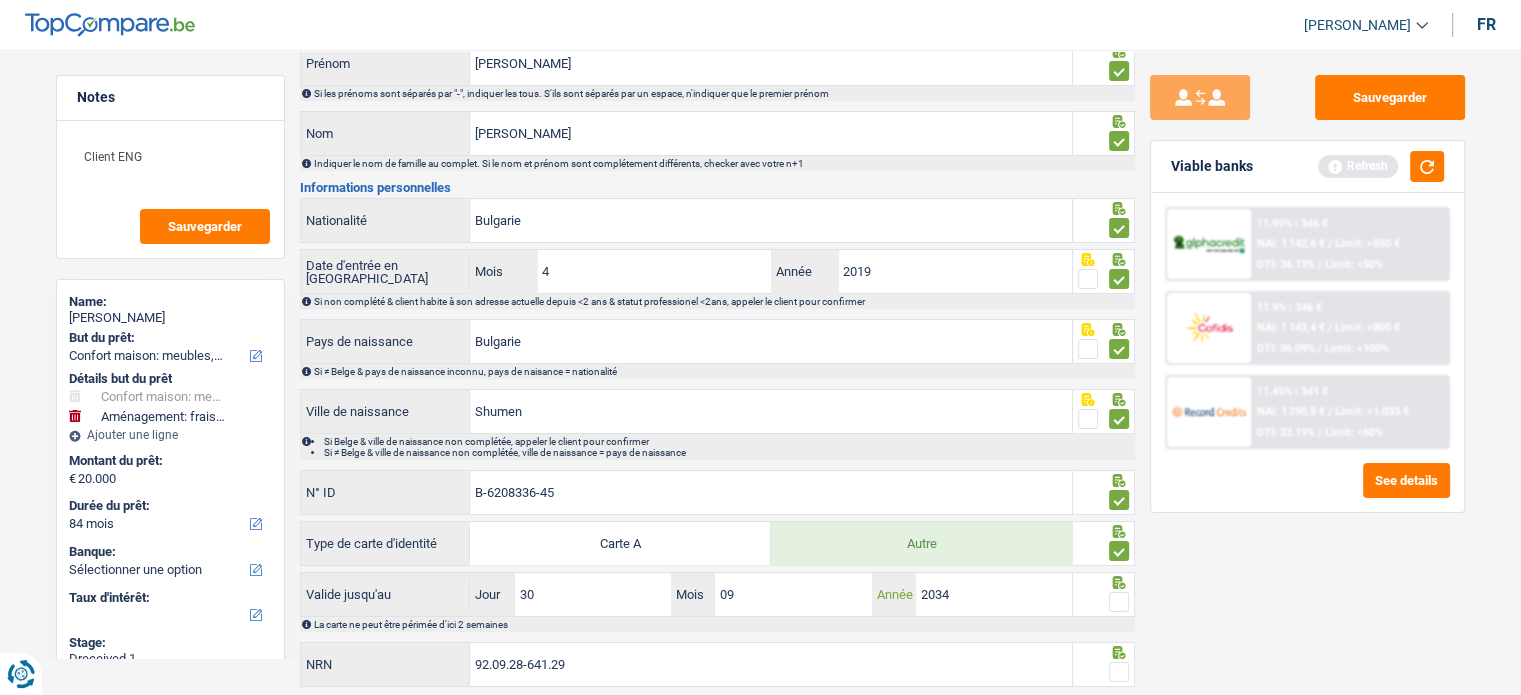 type on "2034" 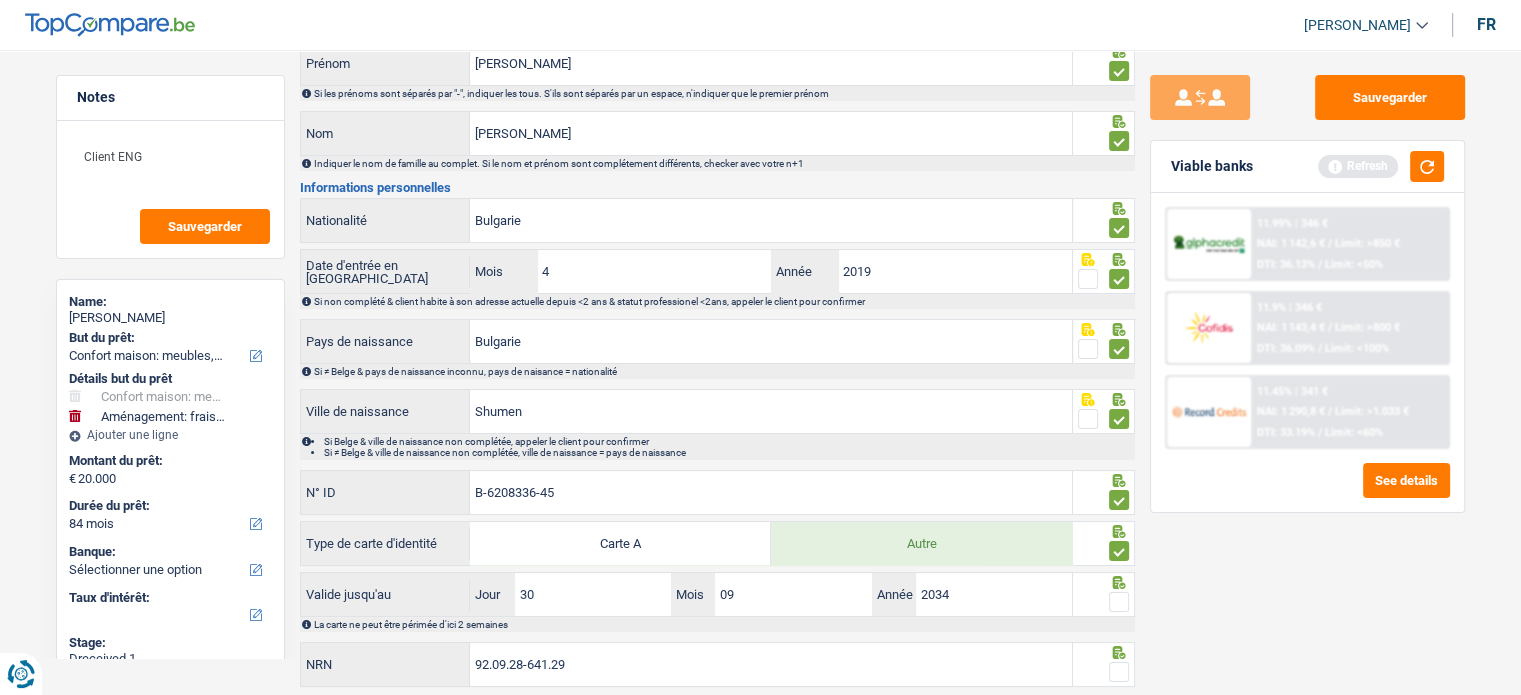 click at bounding box center [1119, 602] 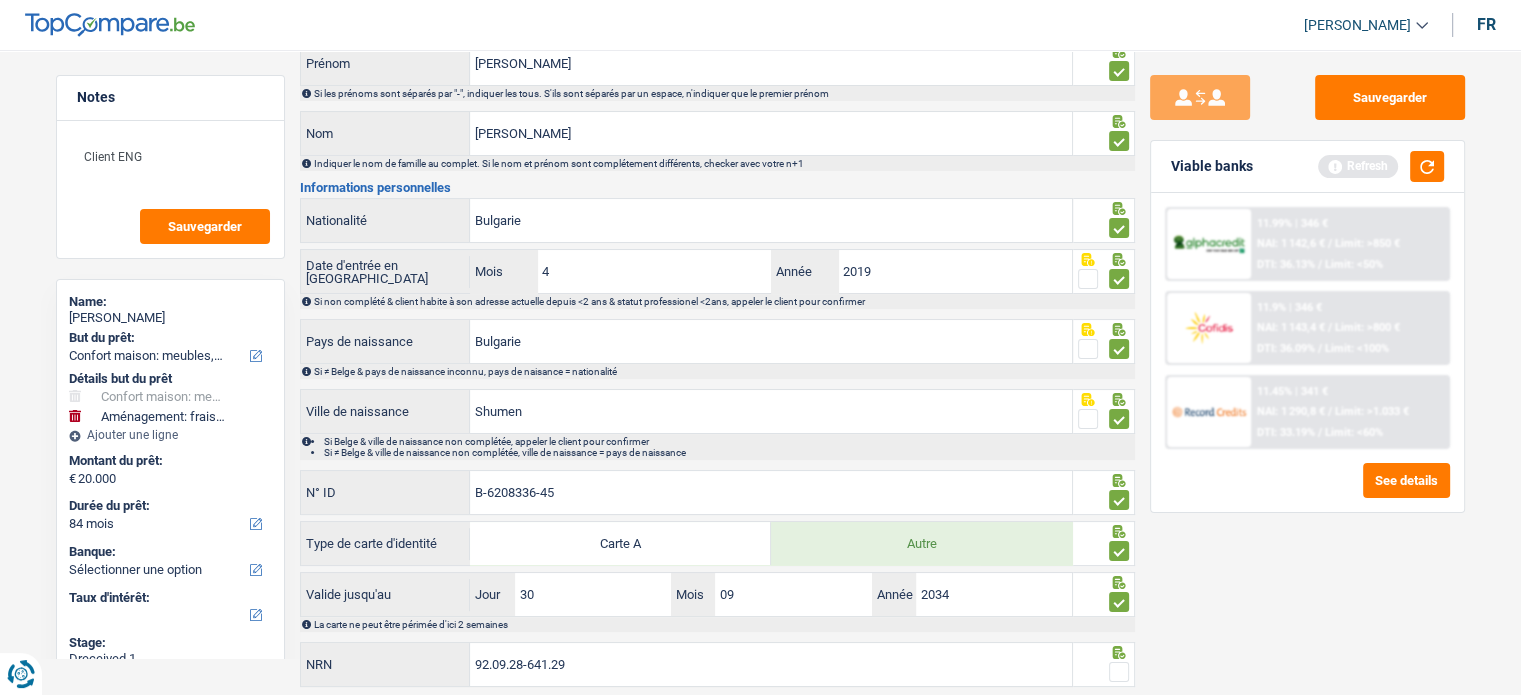scroll, scrollTop: 250, scrollLeft: 0, axis: vertical 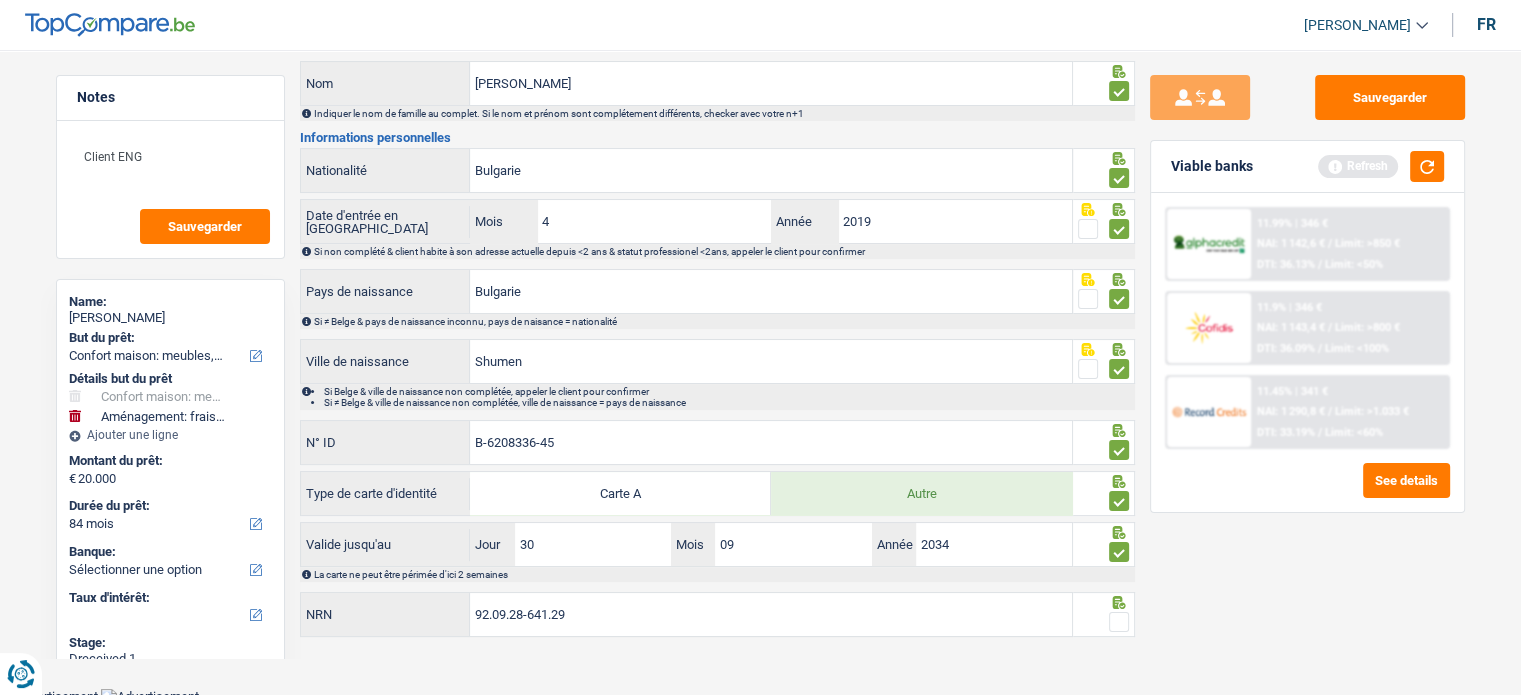 click at bounding box center [1119, 622] 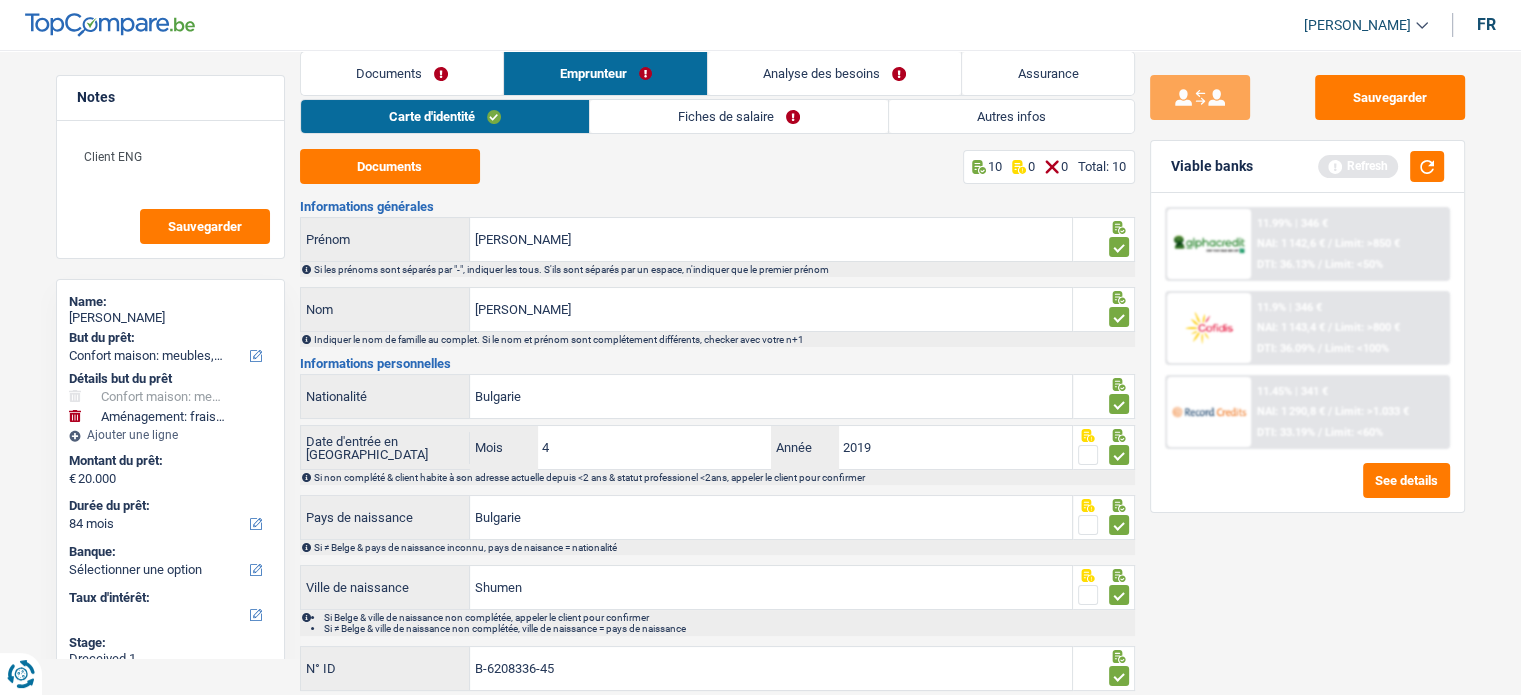 scroll, scrollTop: 0, scrollLeft: 0, axis: both 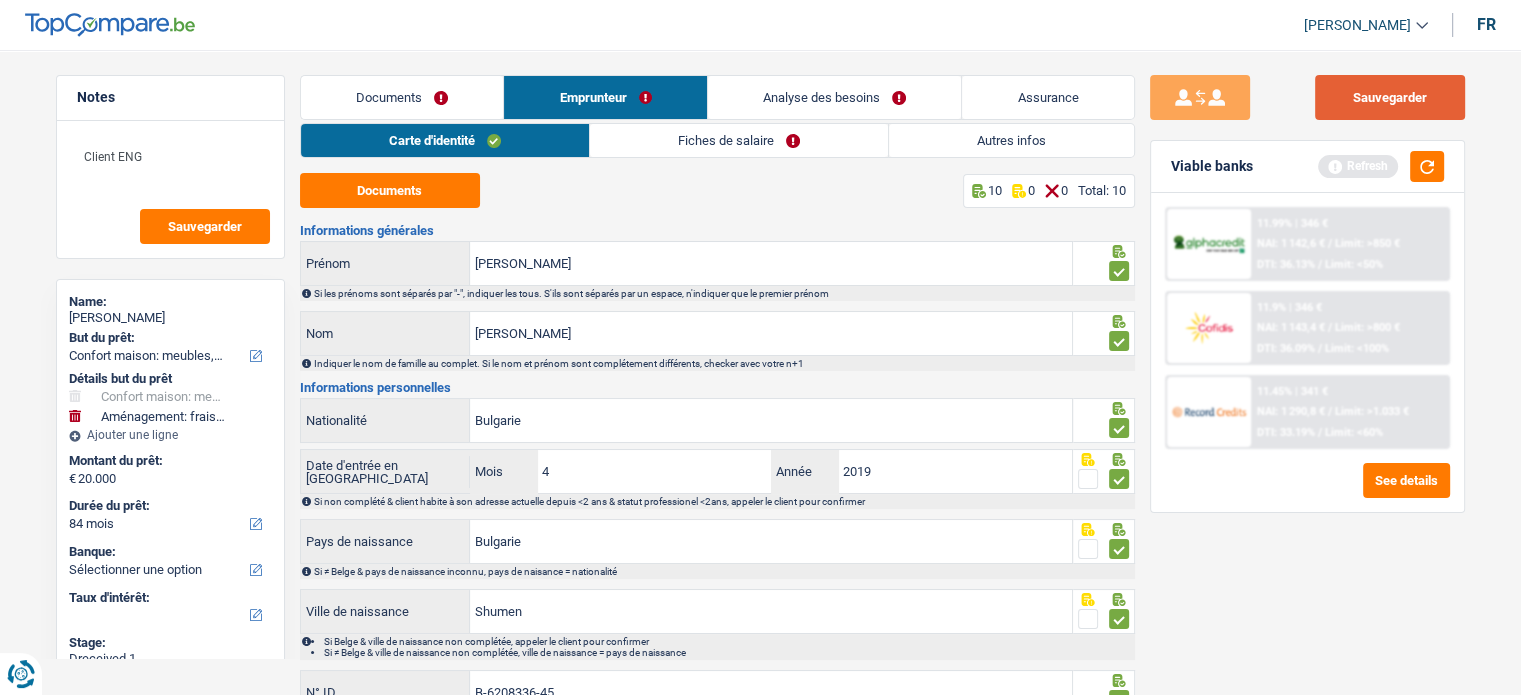click on "Sauvegarder" at bounding box center [1390, 97] 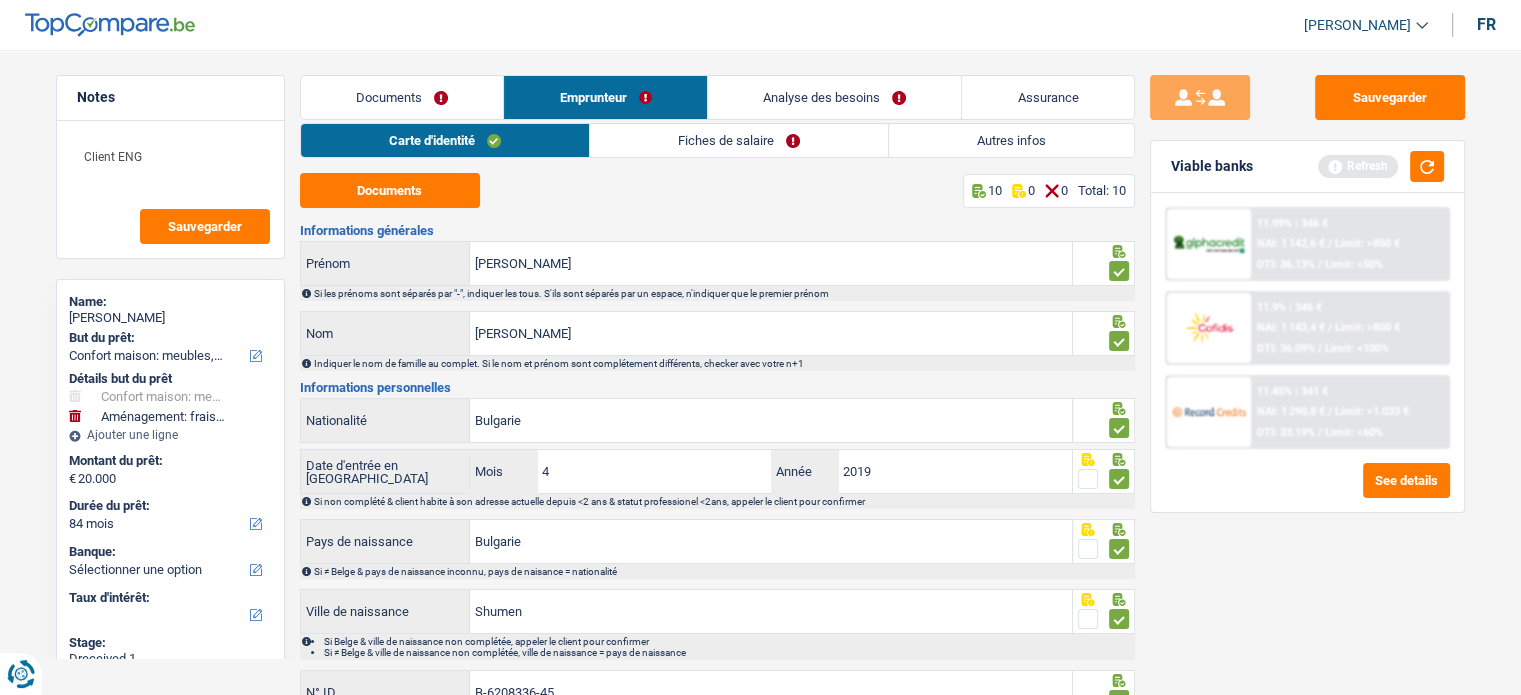 click on "Fiches de salaire" at bounding box center [739, 140] 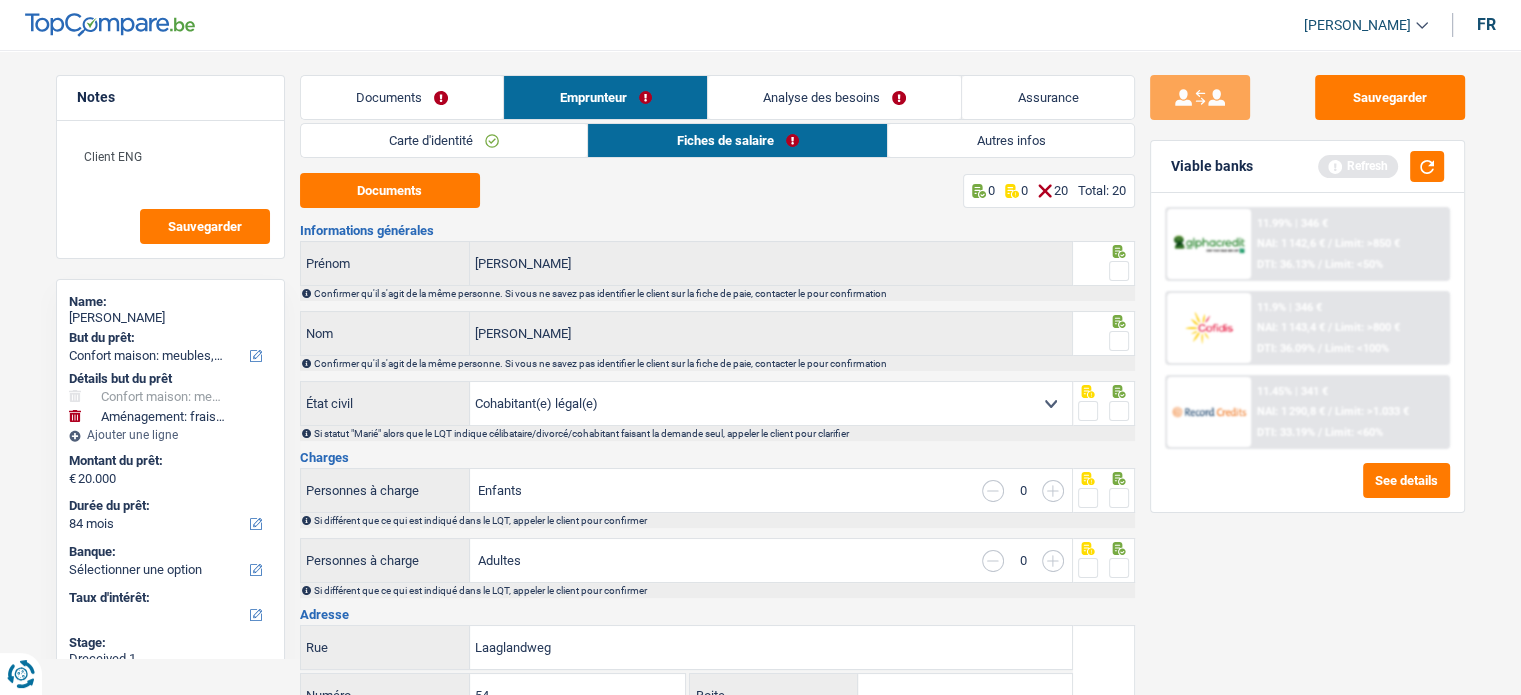 click at bounding box center [1119, 271] 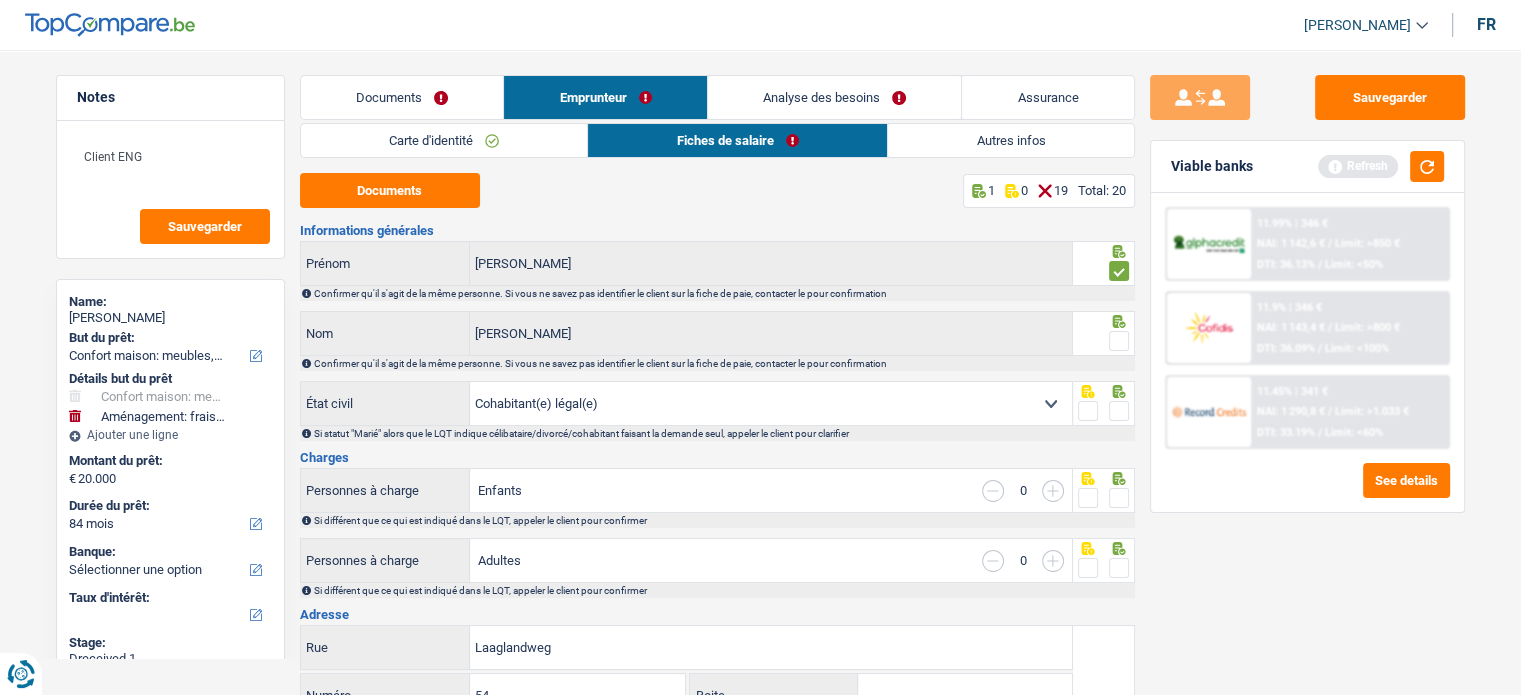 click at bounding box center [1119, 341] 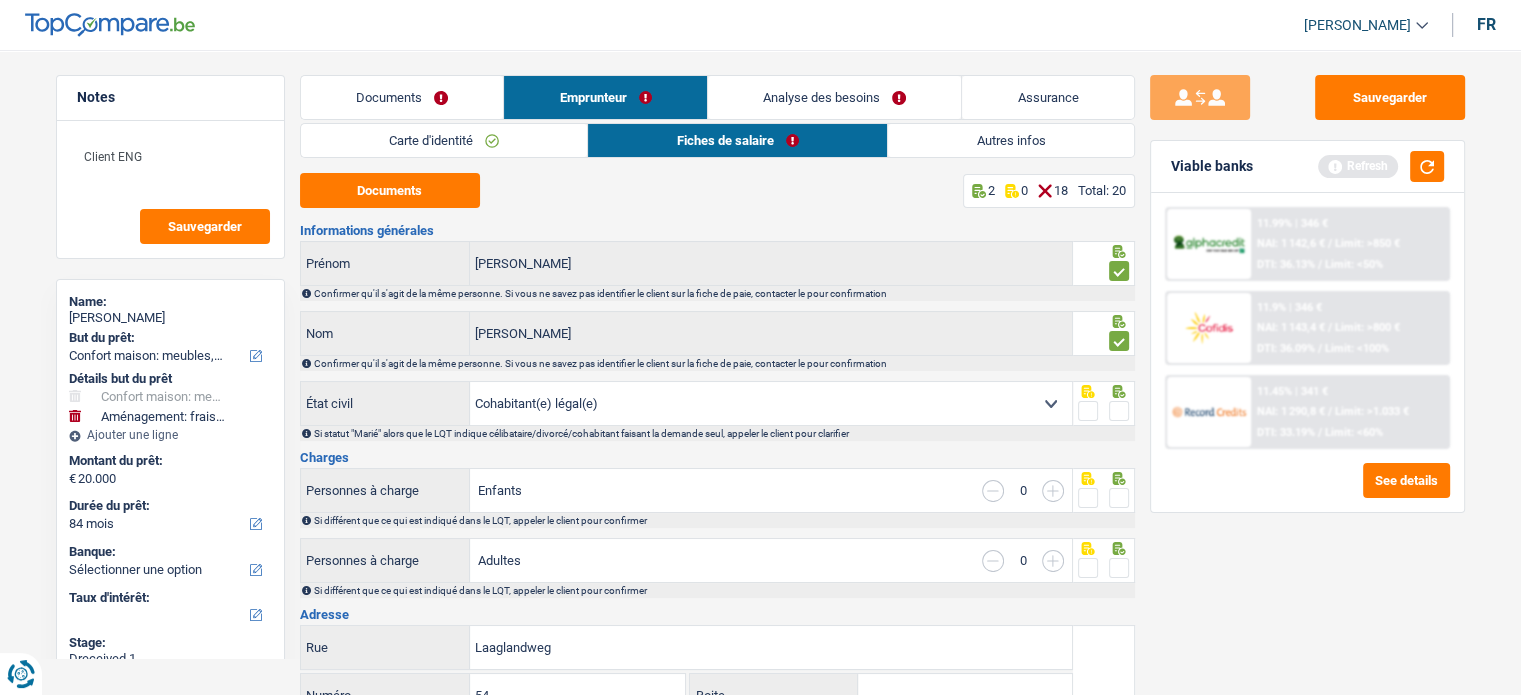 click at bounding box center [1119, 411] 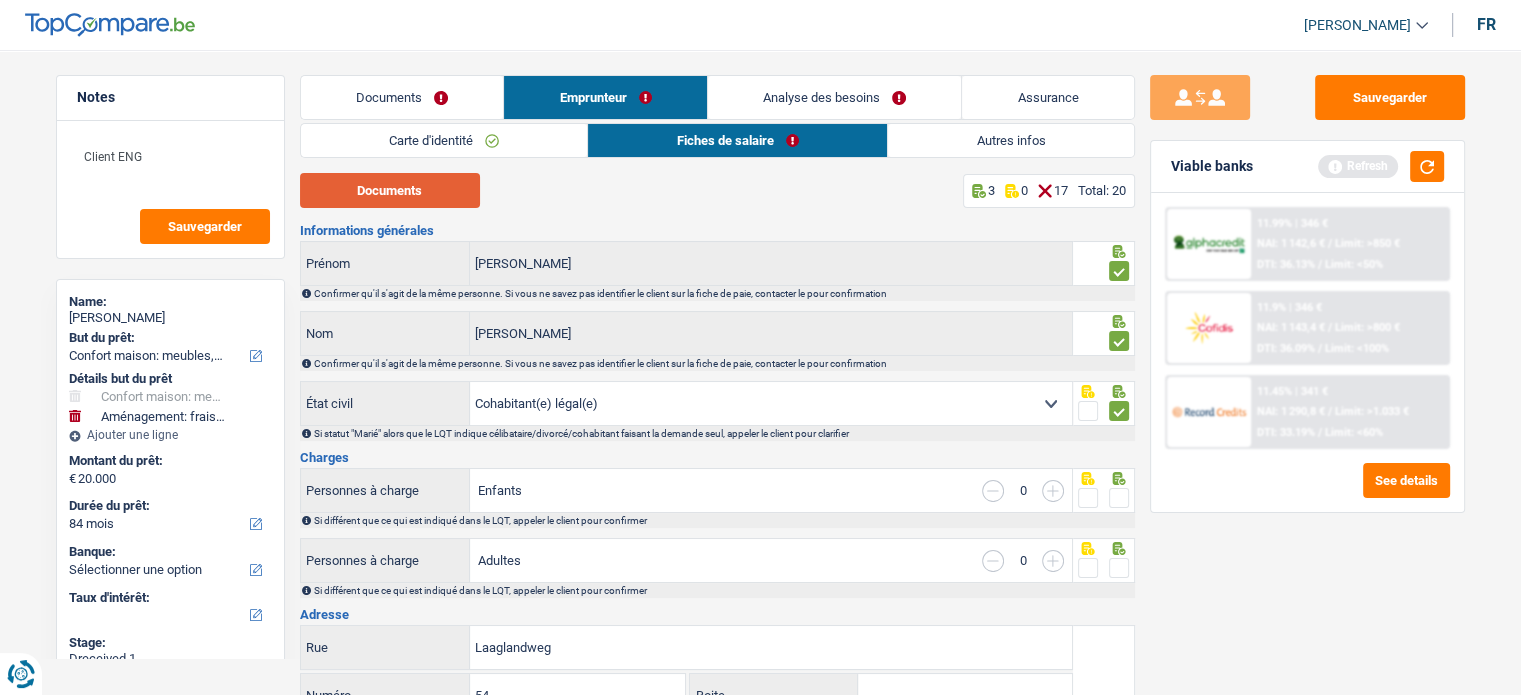 click on "Documents" at bounding box center [390, 190] 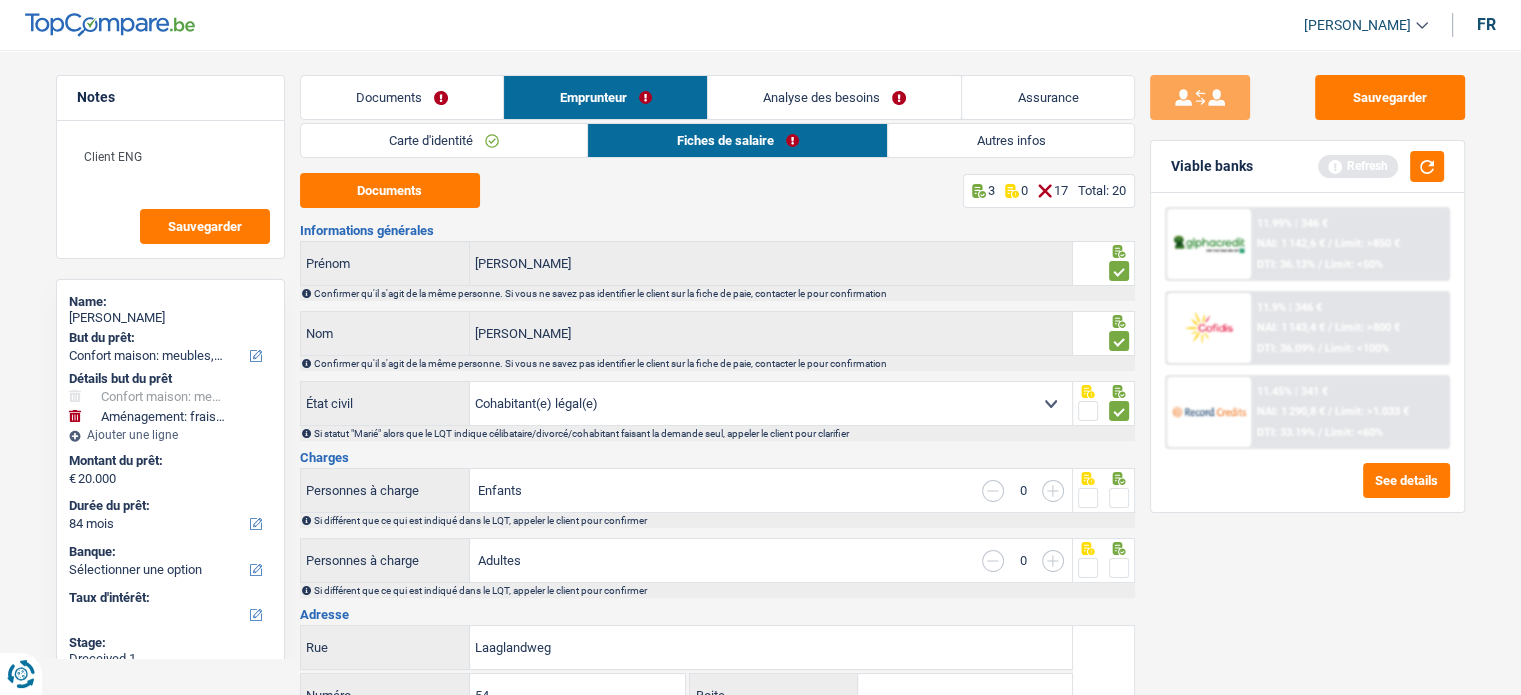 click at bounding box center (1119, 498) 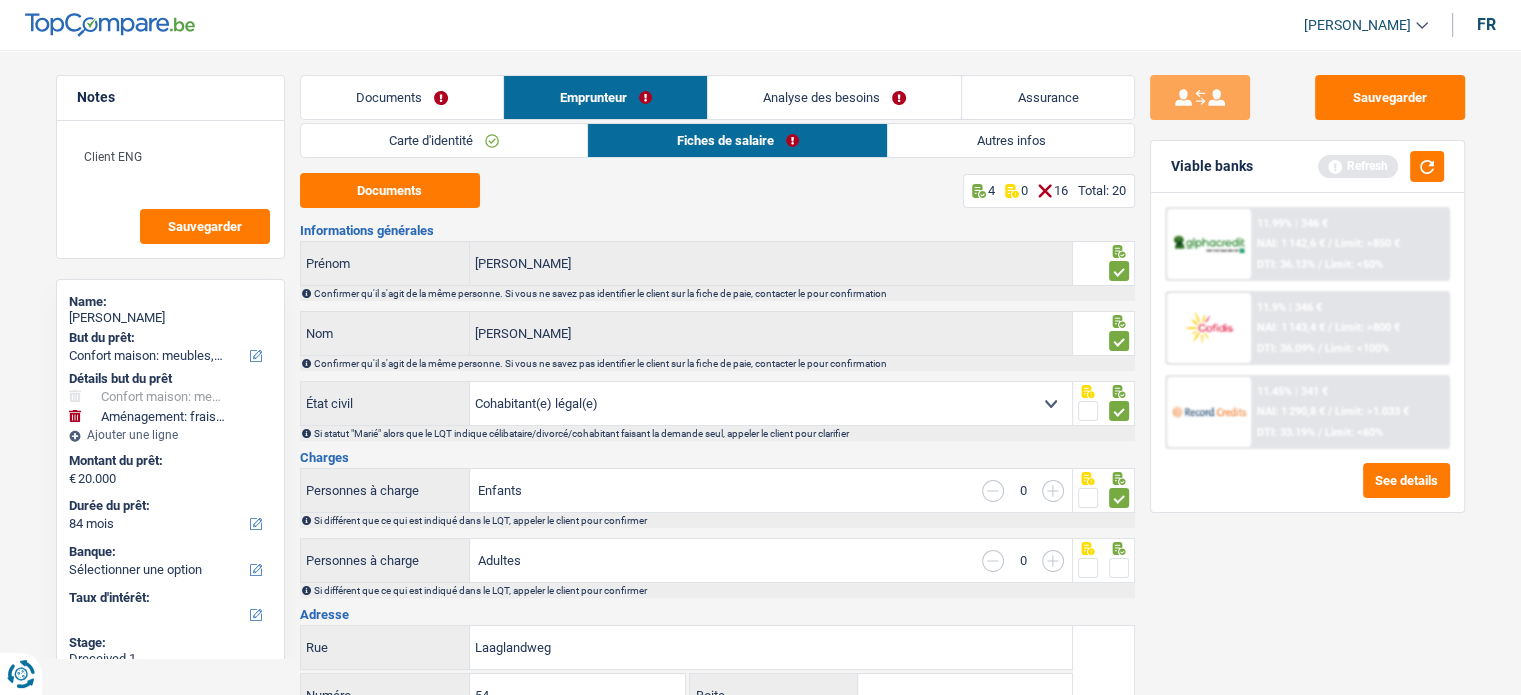 click at bounding box center [1119, 568] 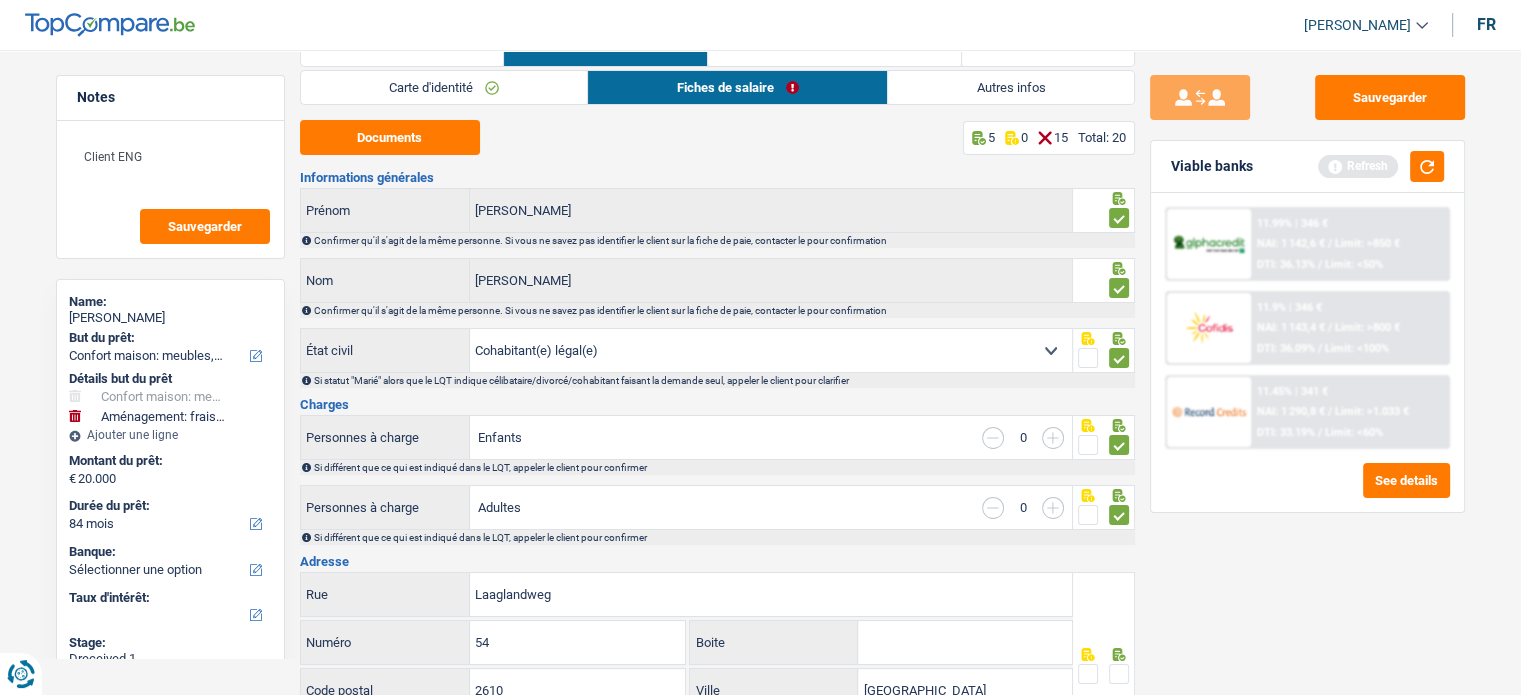 scroll, scrollTop: 100, scrollLeft: 0, axis: vertical 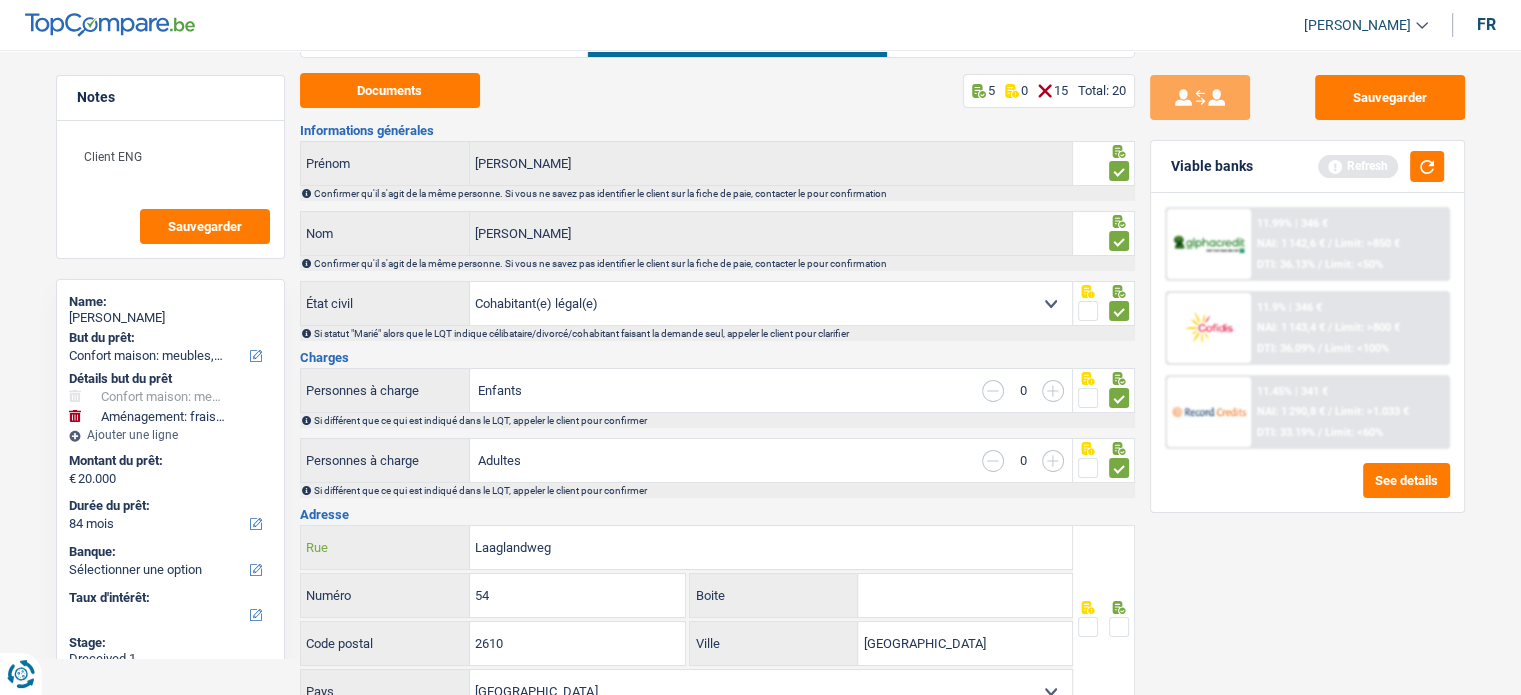 drag, startPoint x: 574, startPoint y: 545, endPoint x: 404, endPoint y: 542, distance: 170.02647 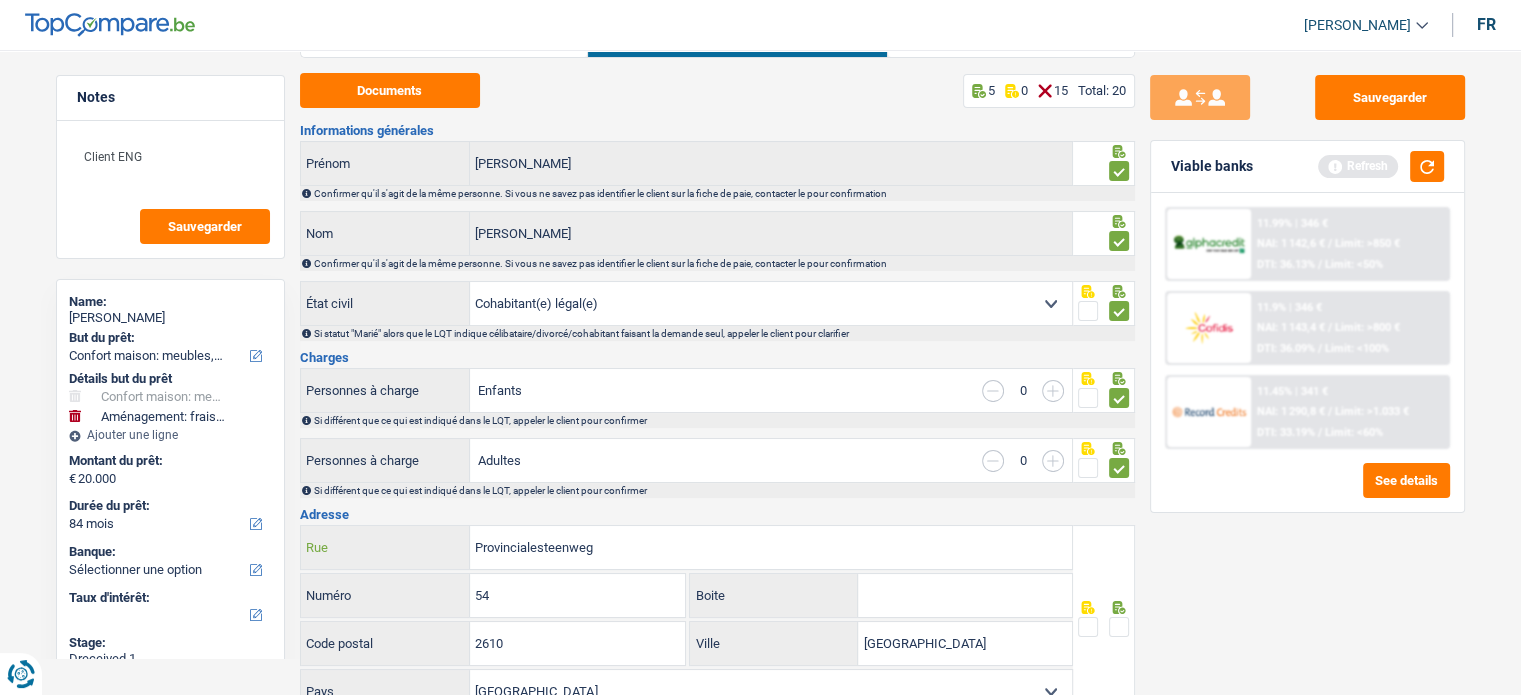 type on "Provincialesteenweg" 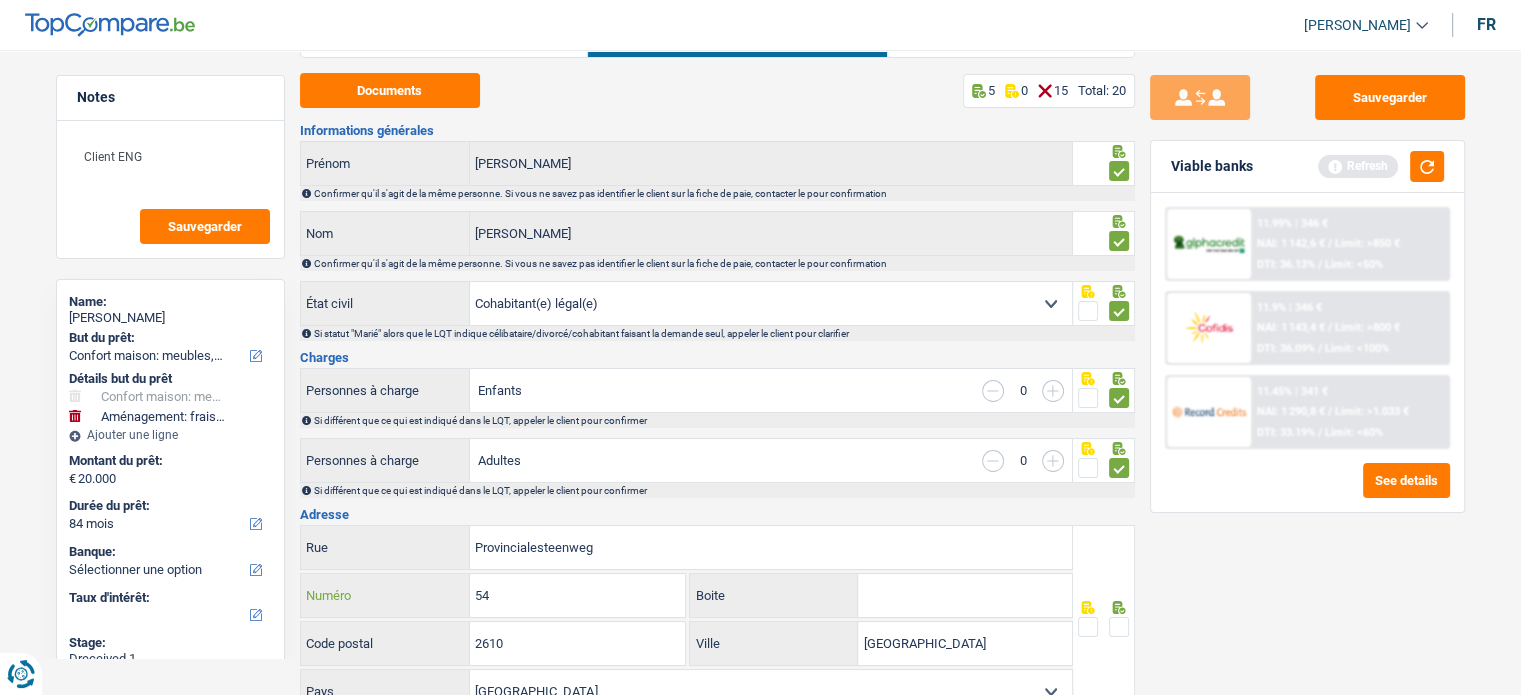 drag, startPoint x: 511, startPoint y: 595, endPoint x: 436, endPoint y: 589, distance: 75.23962 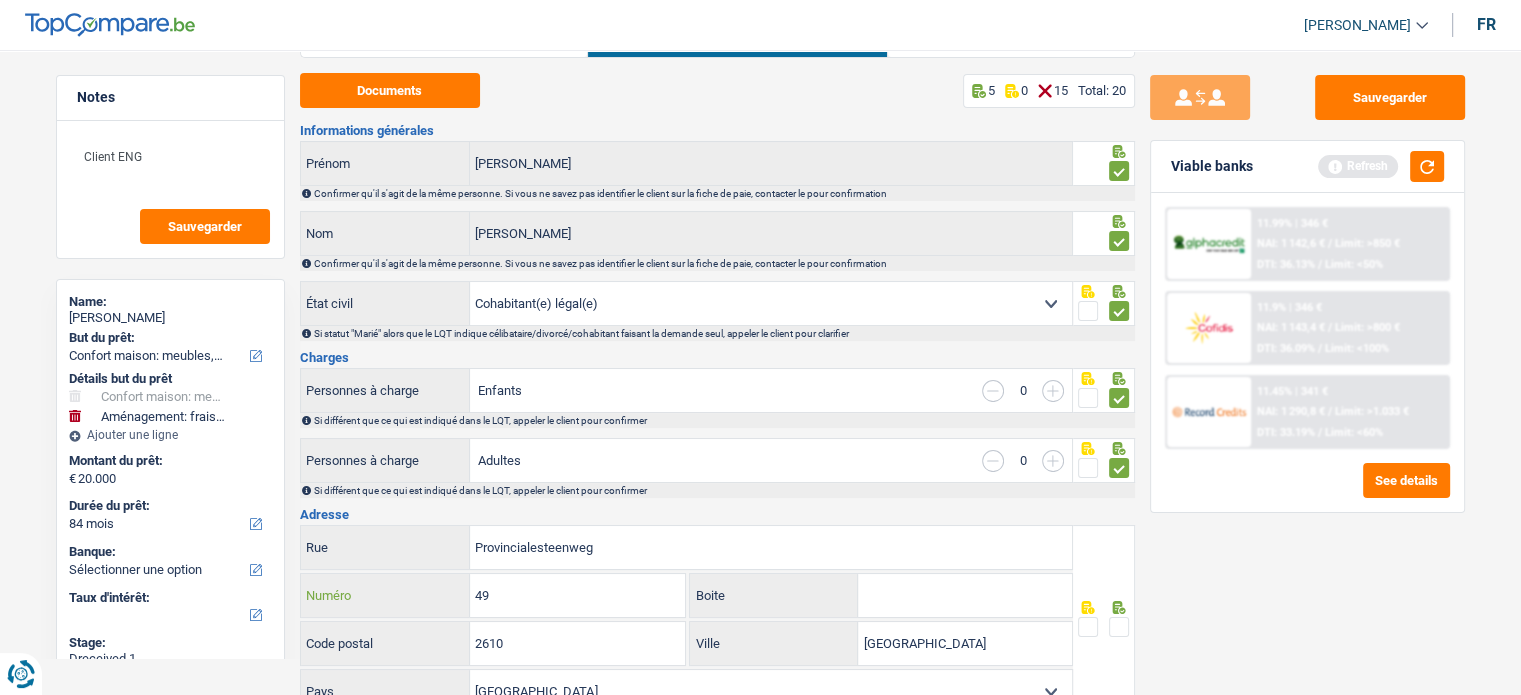 type on "49" 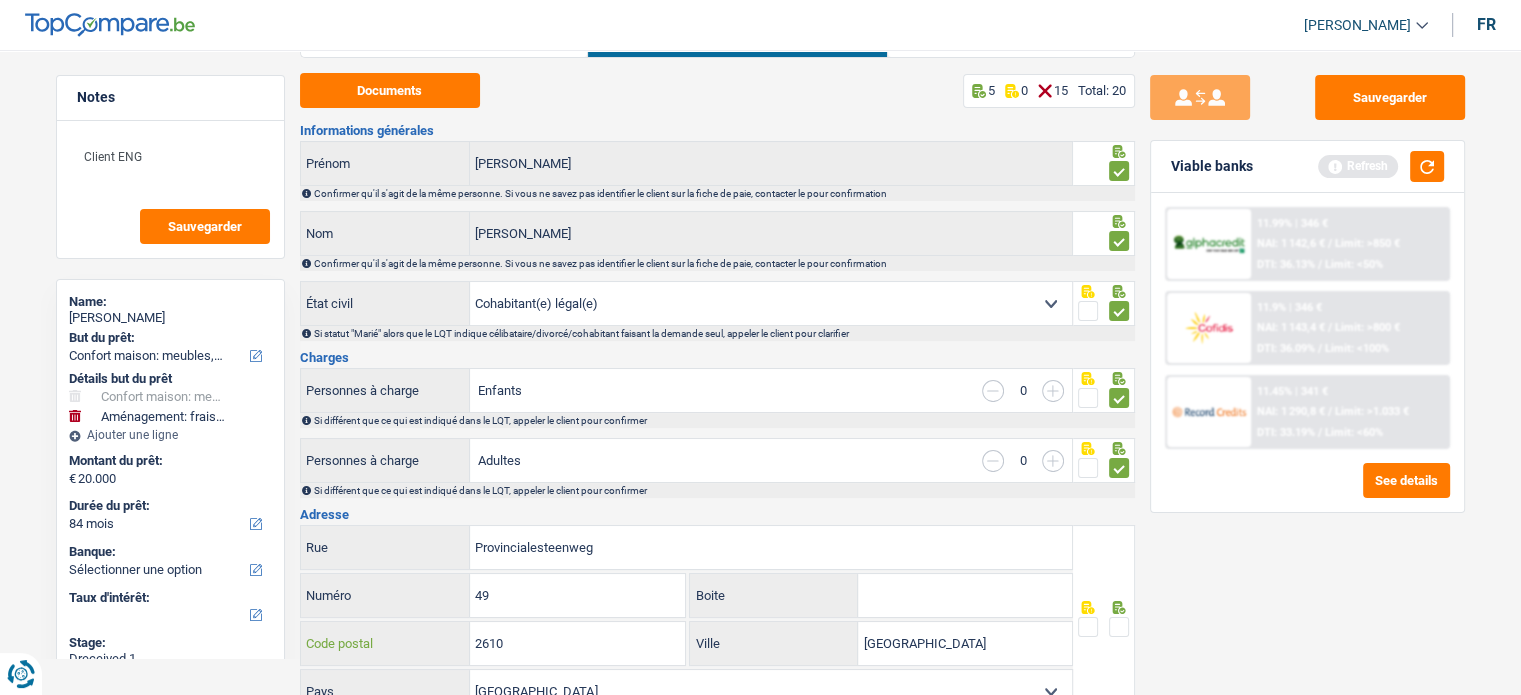 drag, startPoint x: 548, startPoint y: 633, endPoint x: 492, endPoint y: 642, distance: 56.718605 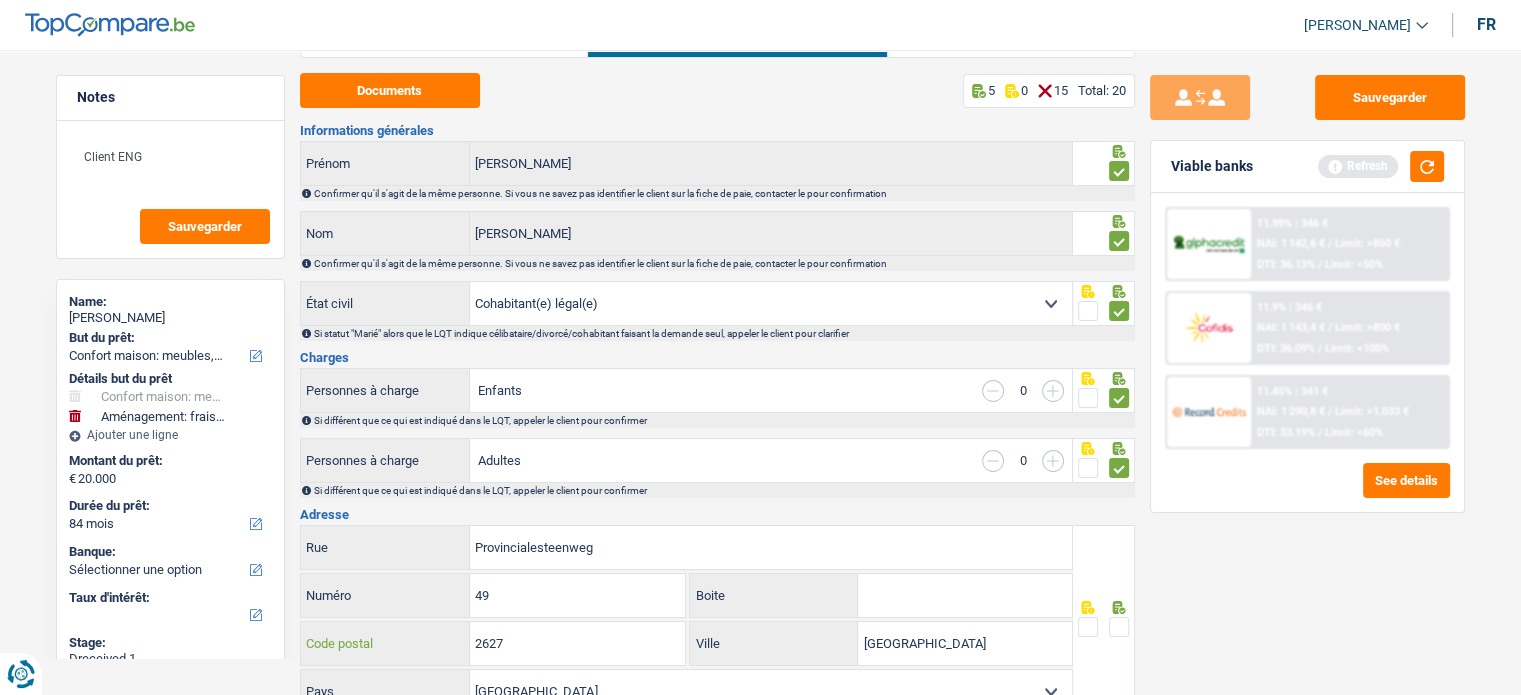 type on "2627" 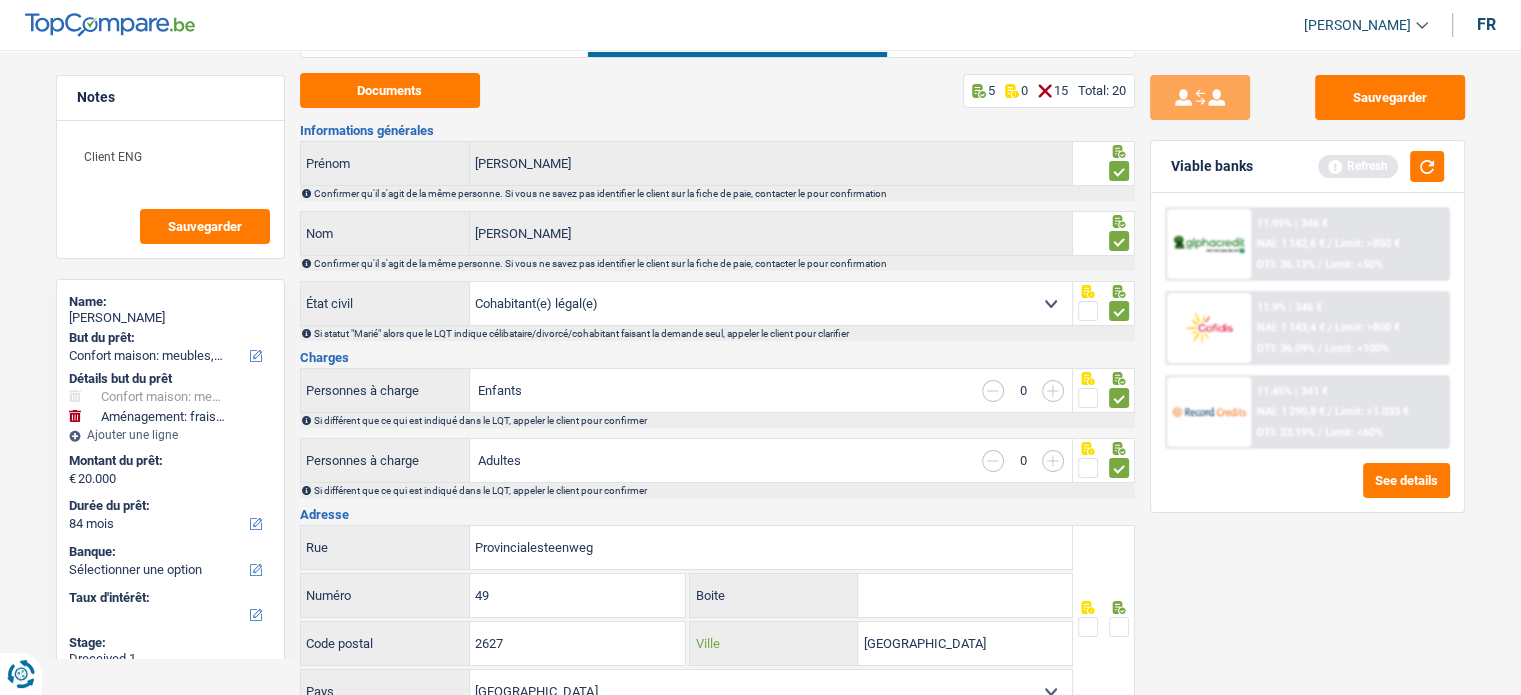 drag, startPoint x: 953, startPoint y: 641, endPoint x: 832, endPoint y: 627, distance: 121.80723 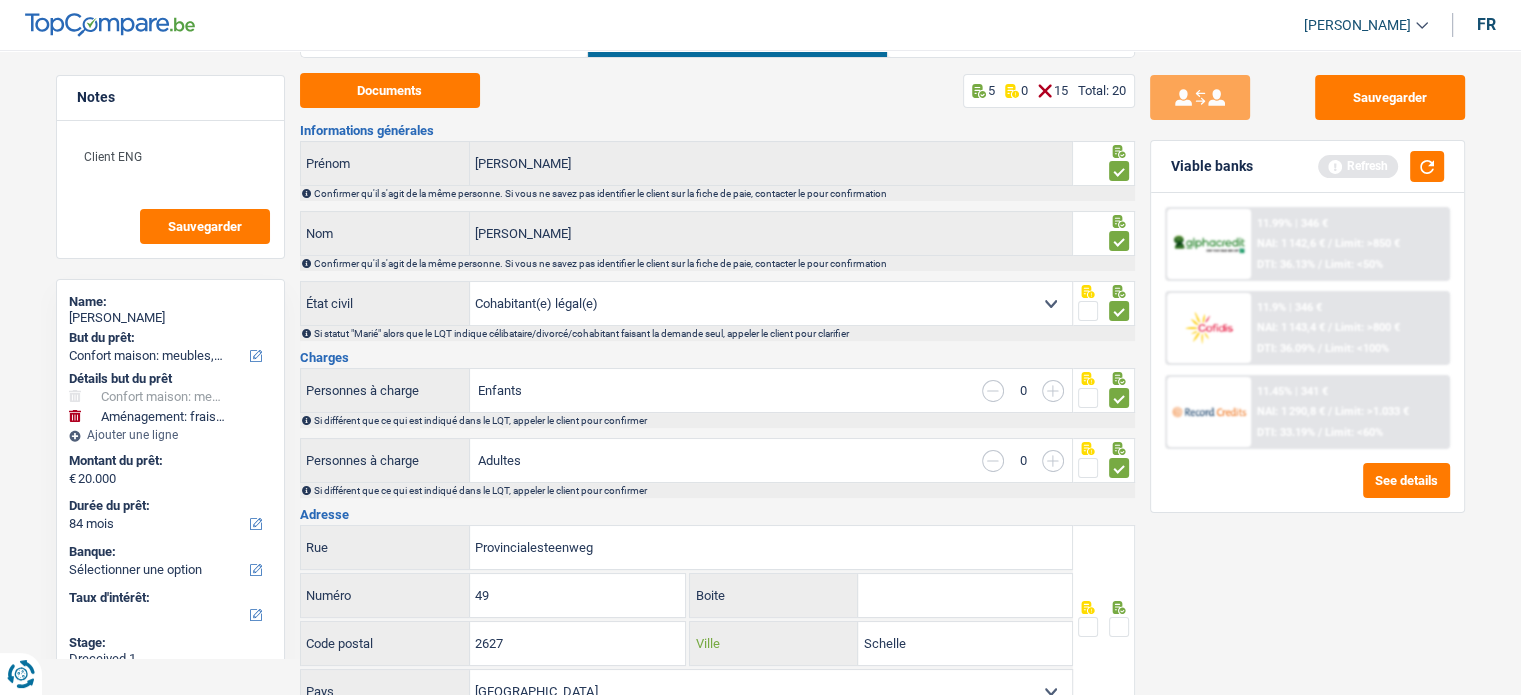 type on "Schelle" 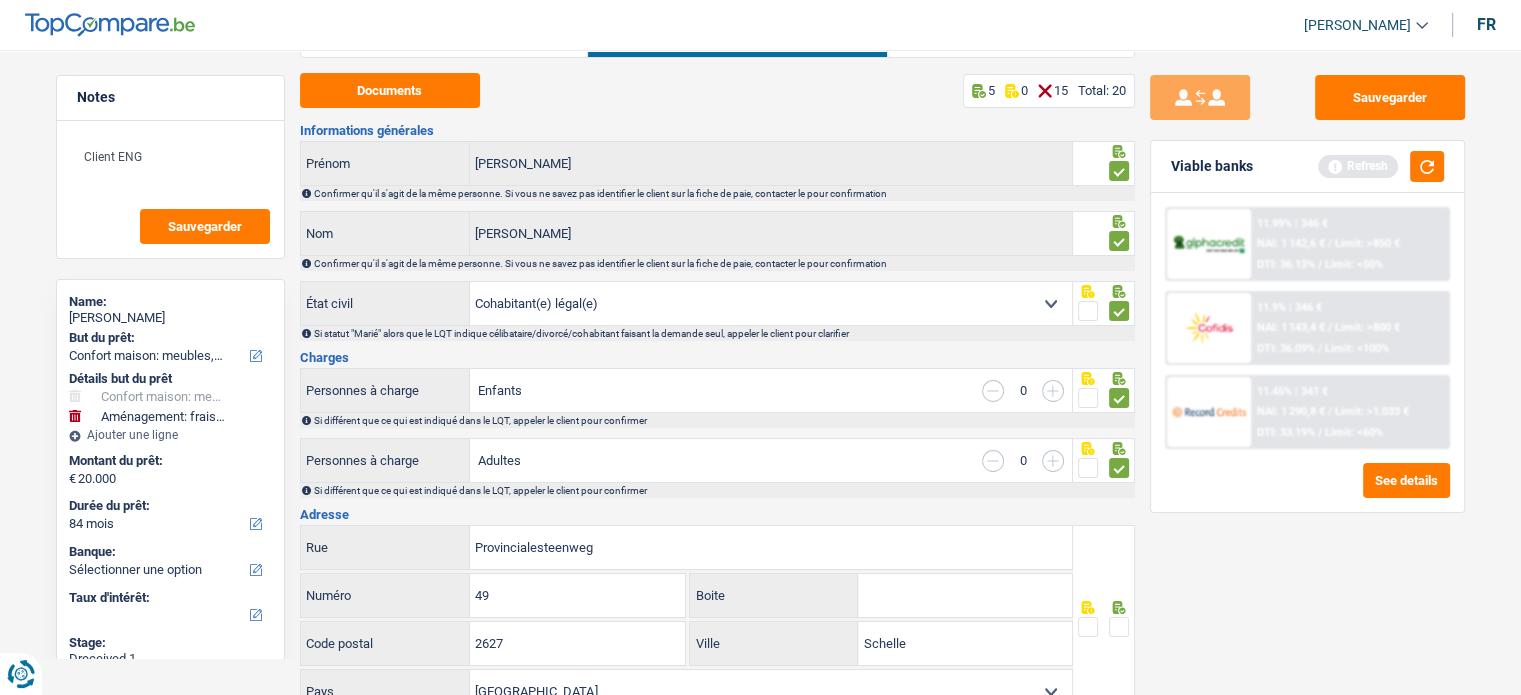 click at bounding box center [1119, 627] 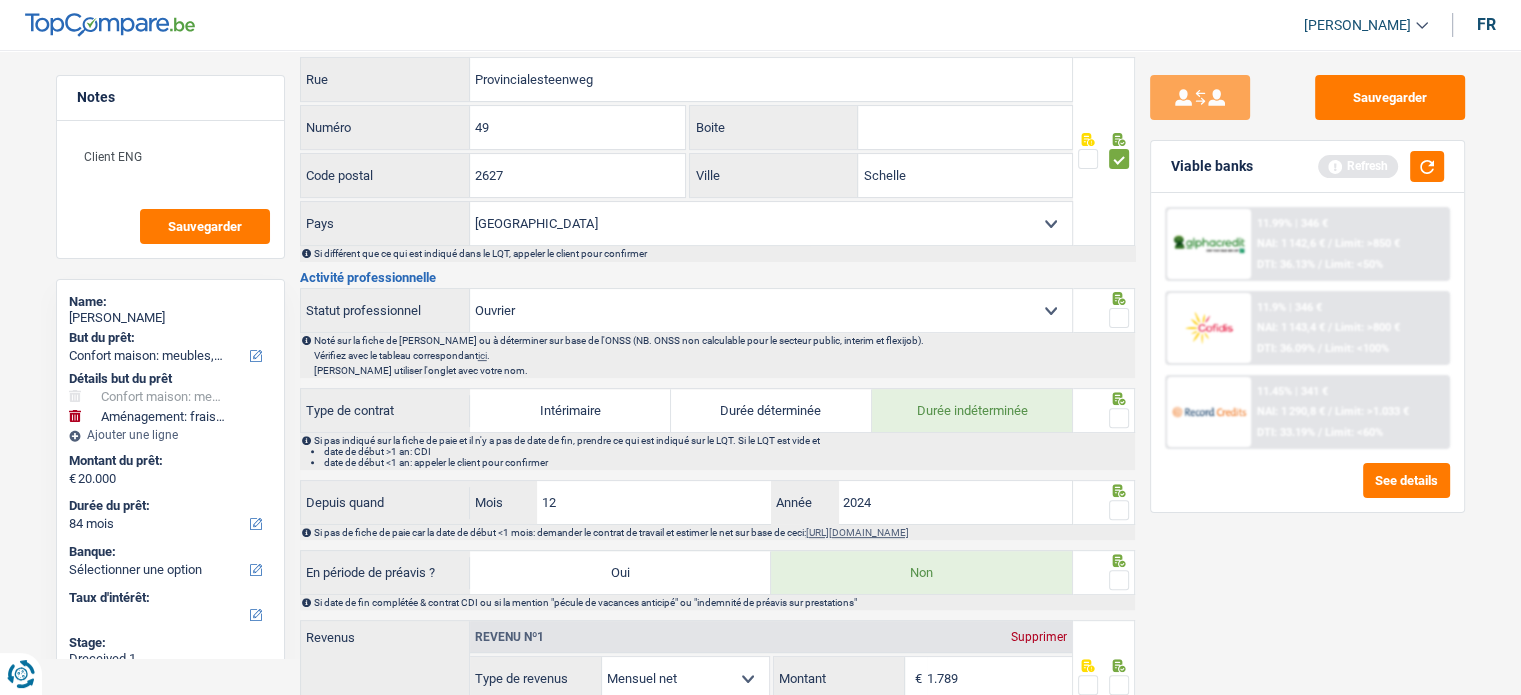 scroll, scrollTop: 600, scrollLeft: 0, axis: vertical 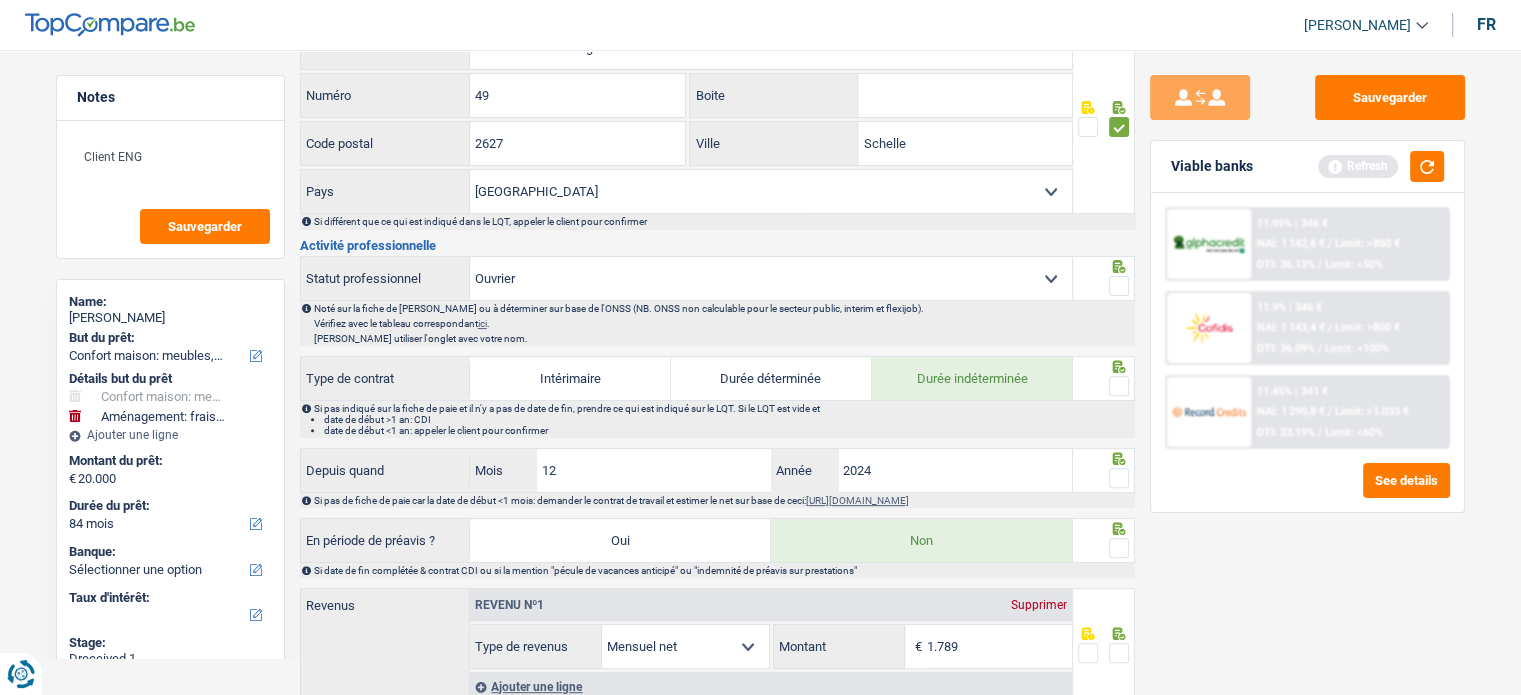 click at bounding box center [1119, 286] 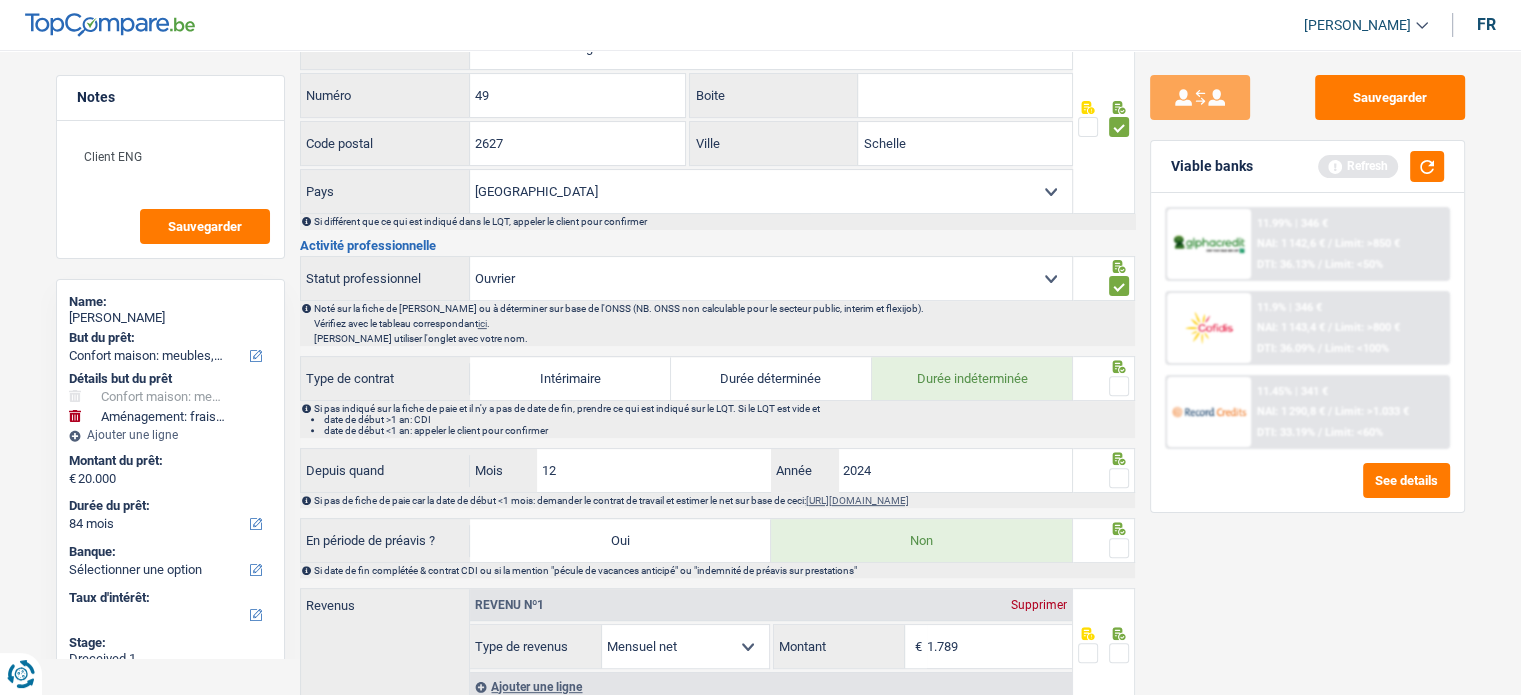 click at bounding box center (1119, 386) 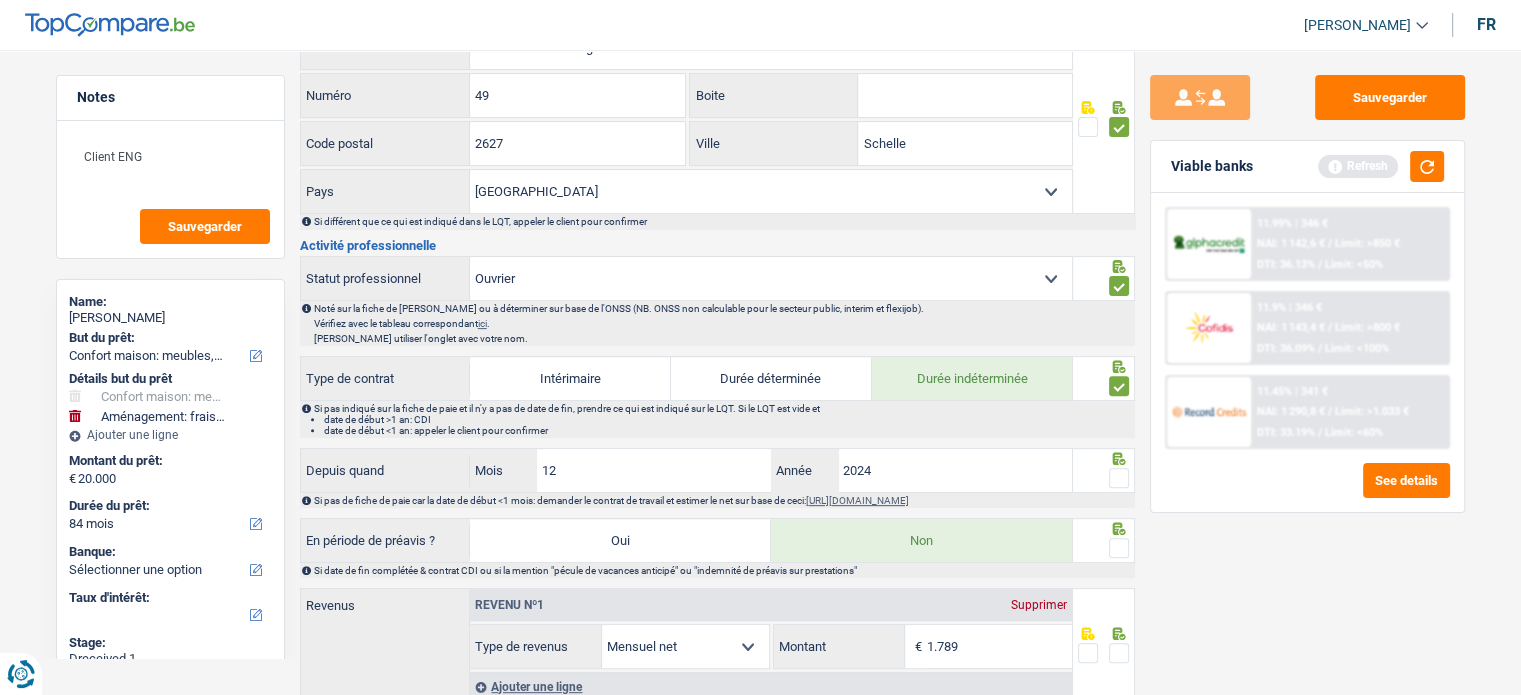 click at bounding box center (1119, 478) 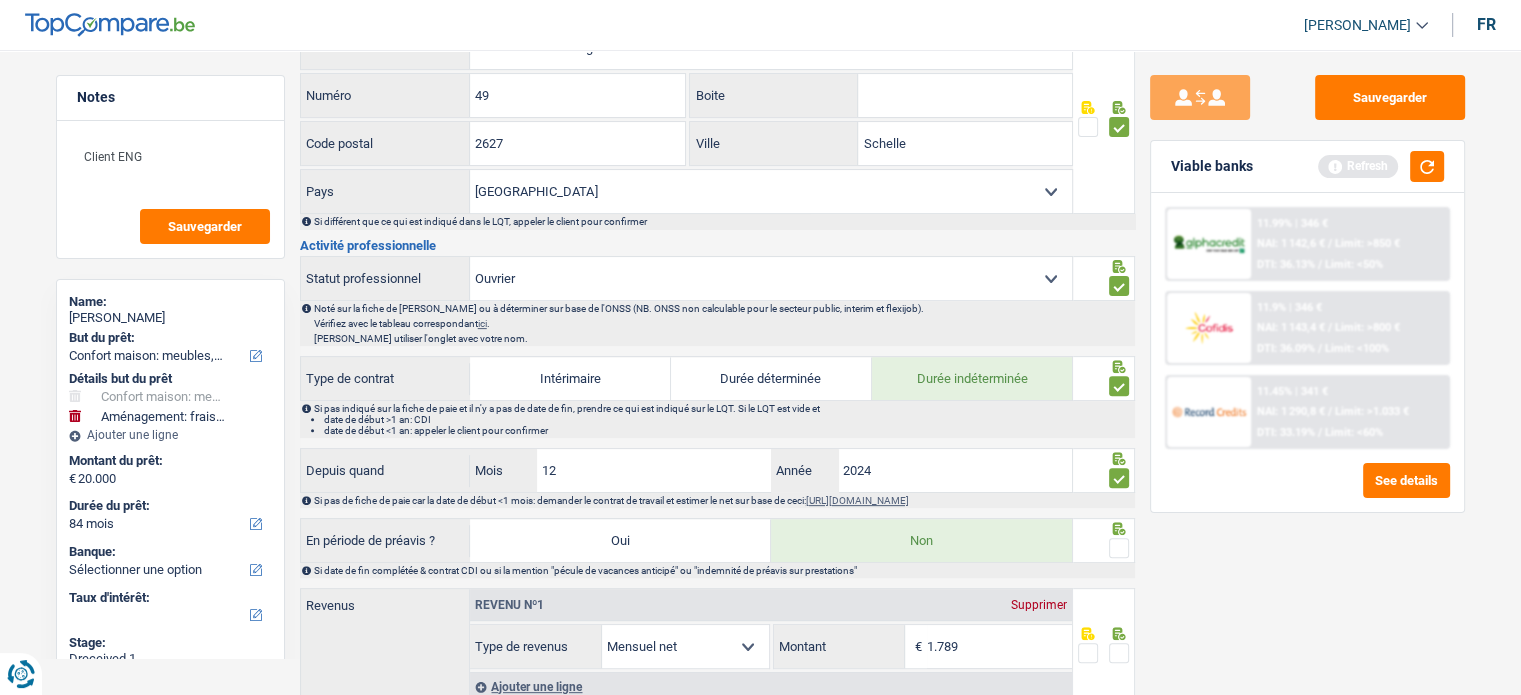 click at bounding box center [1119, 548] 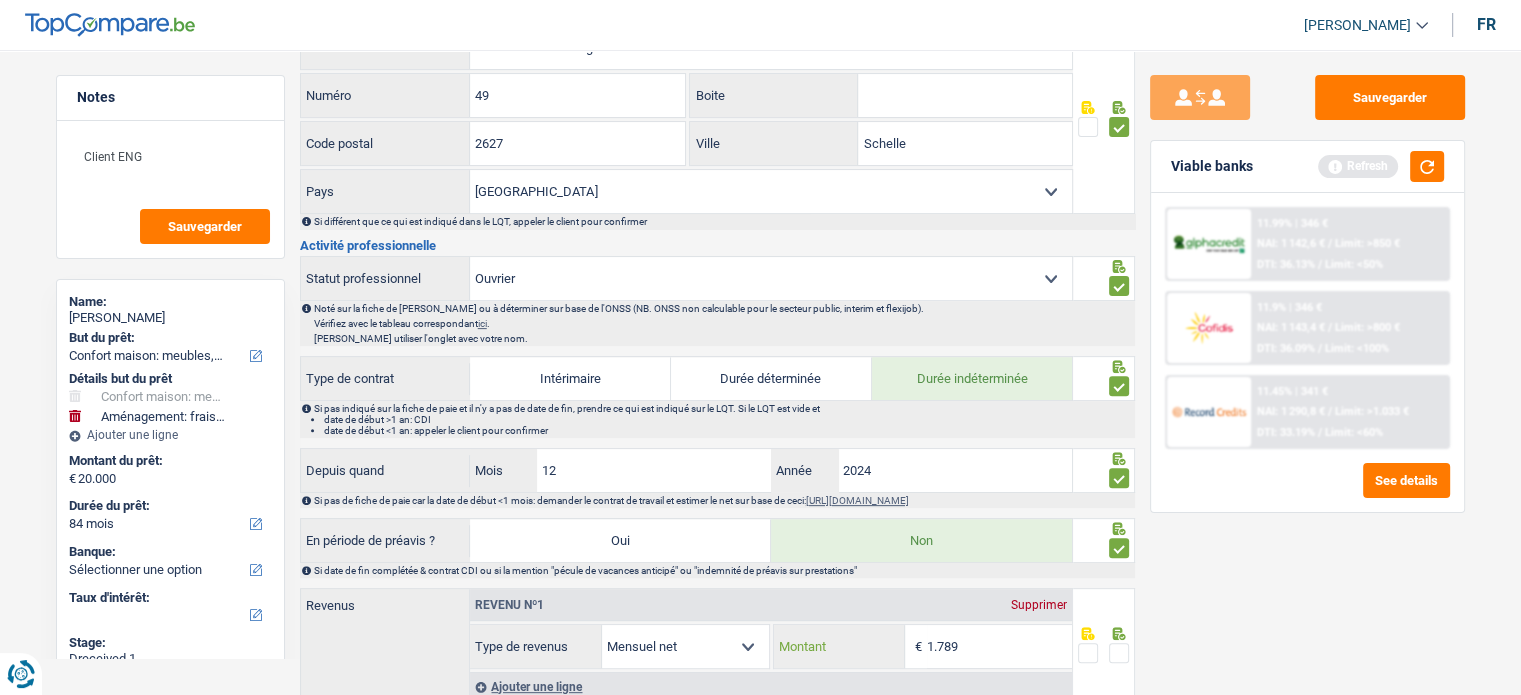 click on "1.789" at bounding box center (999, 646) 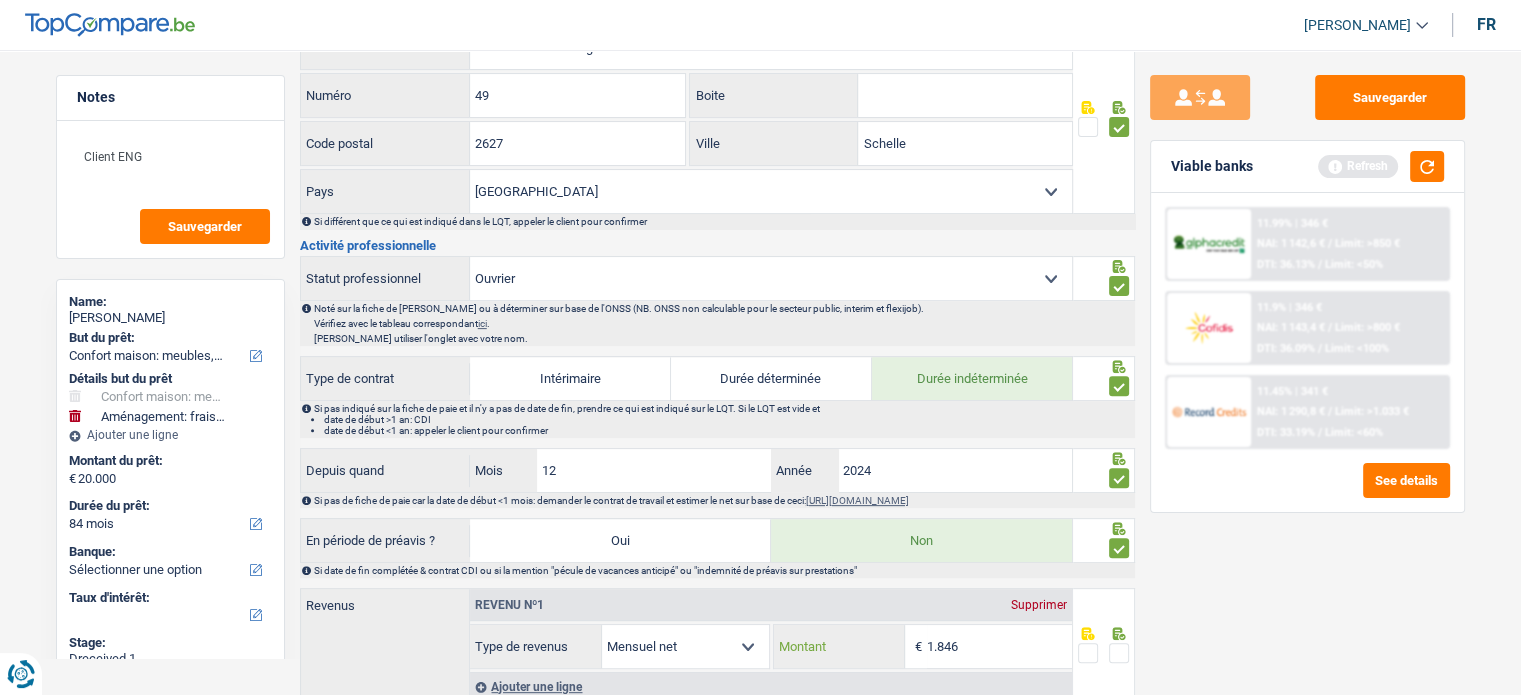 type on "1.846" 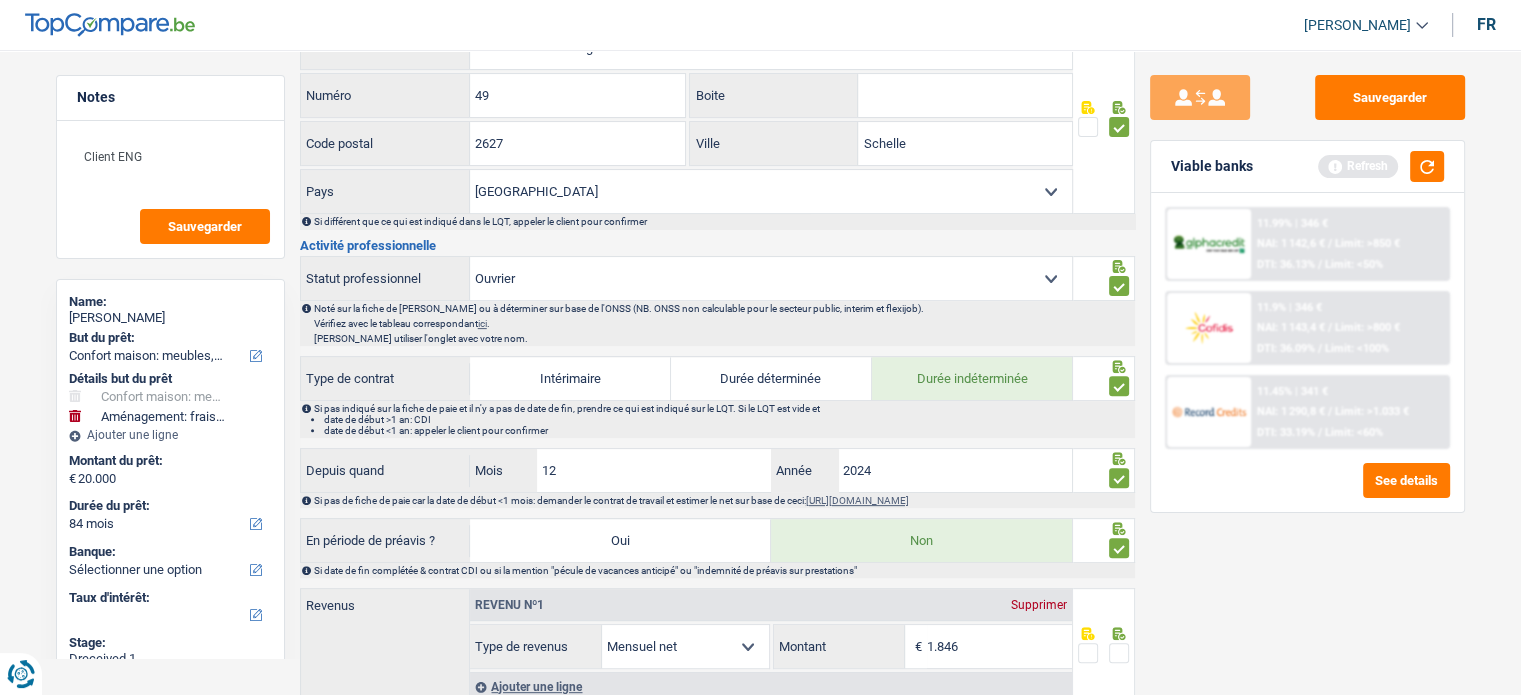 click at bounding box center (1119, 653) 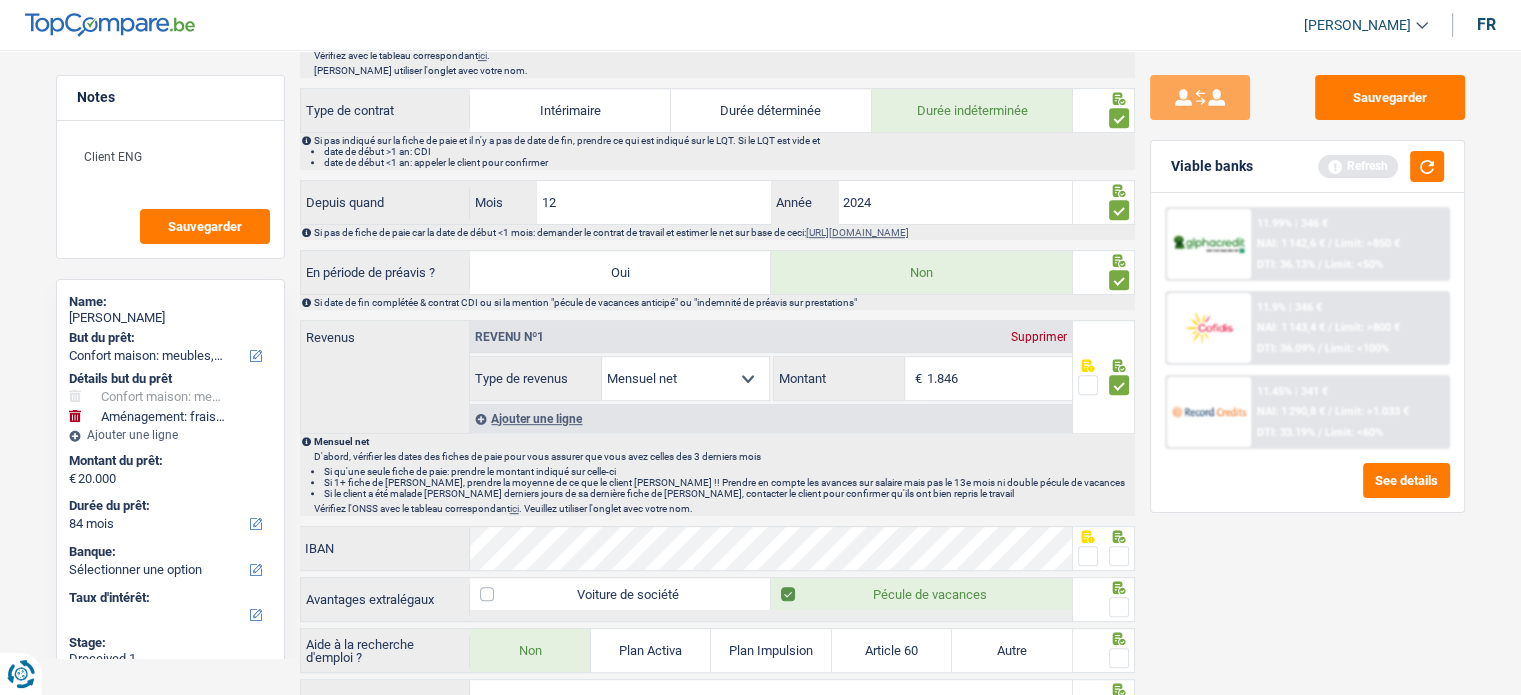 scroll, scrollTop: 900, scrollLeft: 0, axis: vertical 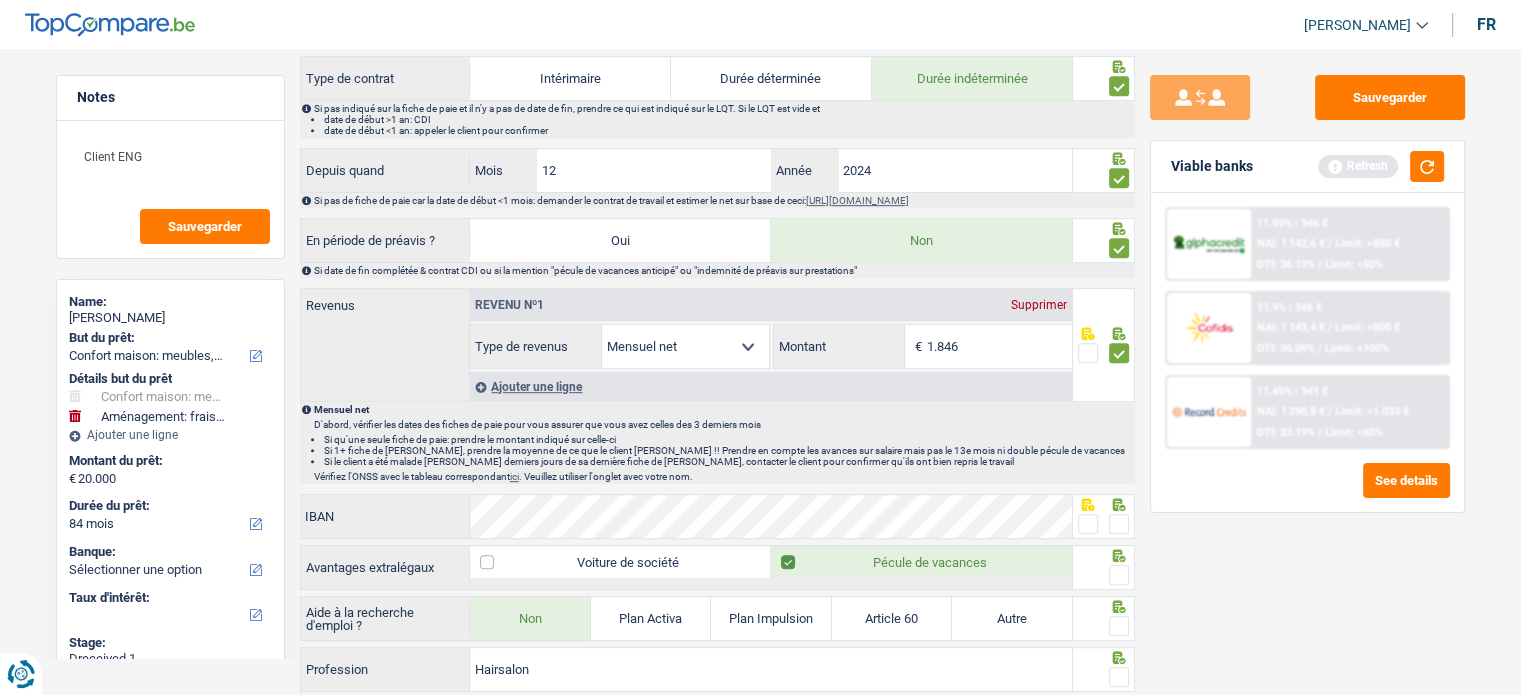 click at bounding box center (1119, 524) 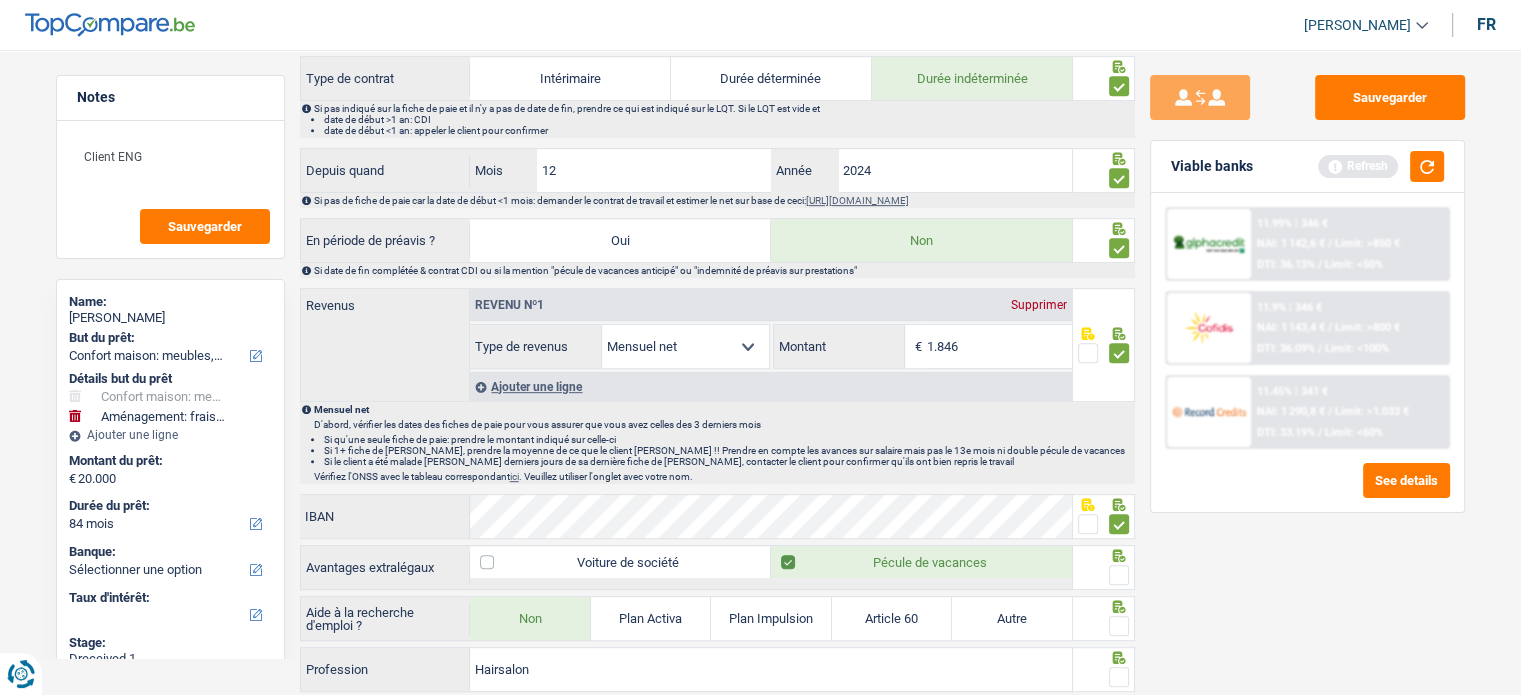 click at bounding box center (1119, 575) 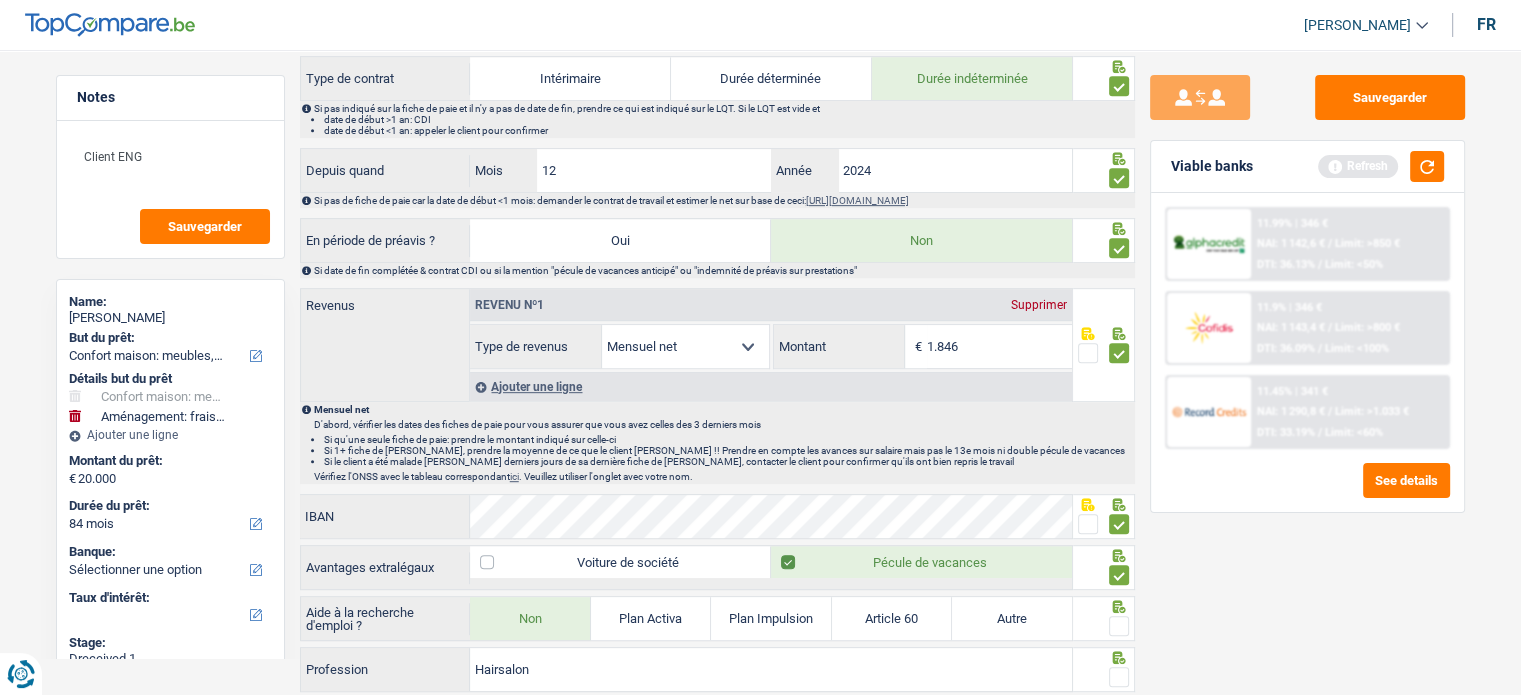 click at bounding box center [1119, 626] 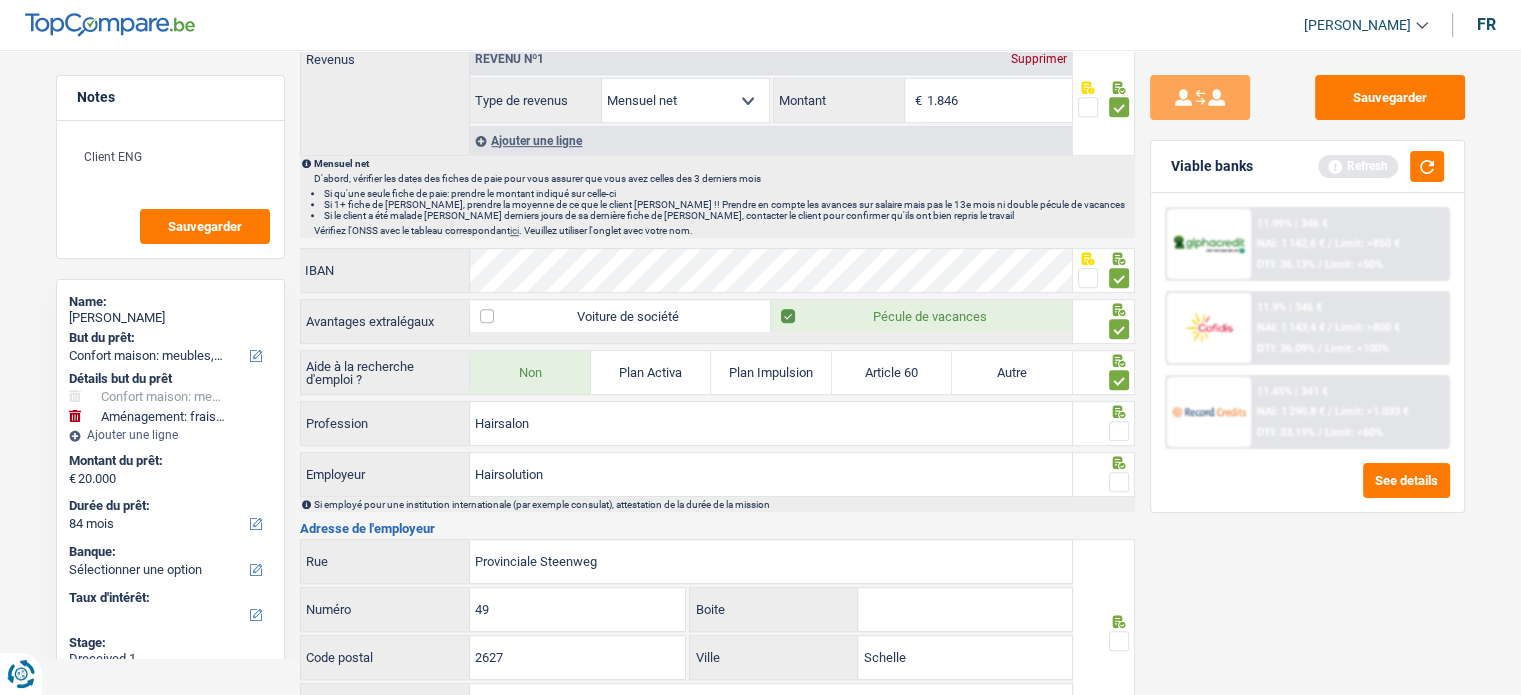 scroll, scrollTop: 1200, scrollLeft: 0, axis: vertical 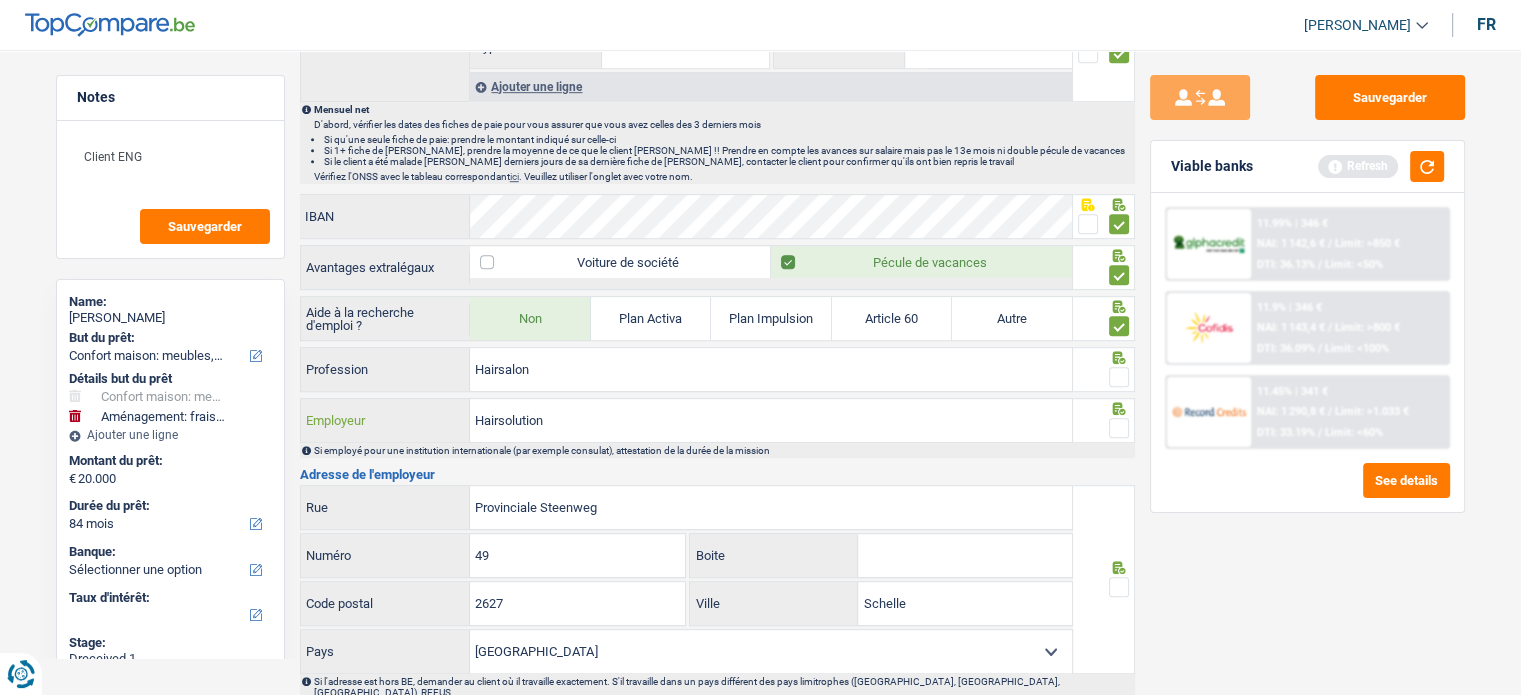 drag, startPoint x: 614, startPoint y: 410, endPoint x: 459, endPoint y: 407, distance: 155.02902 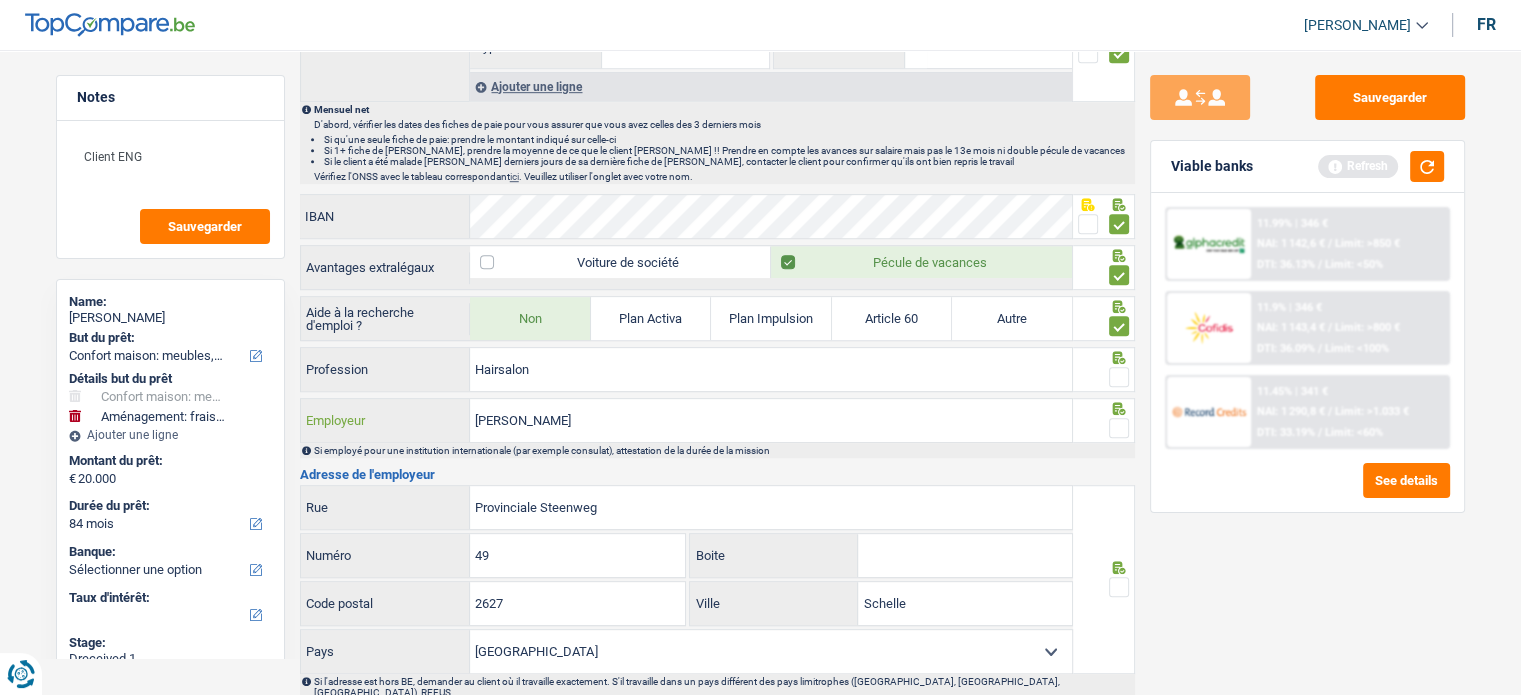 type on "[PERSON_NAME]" 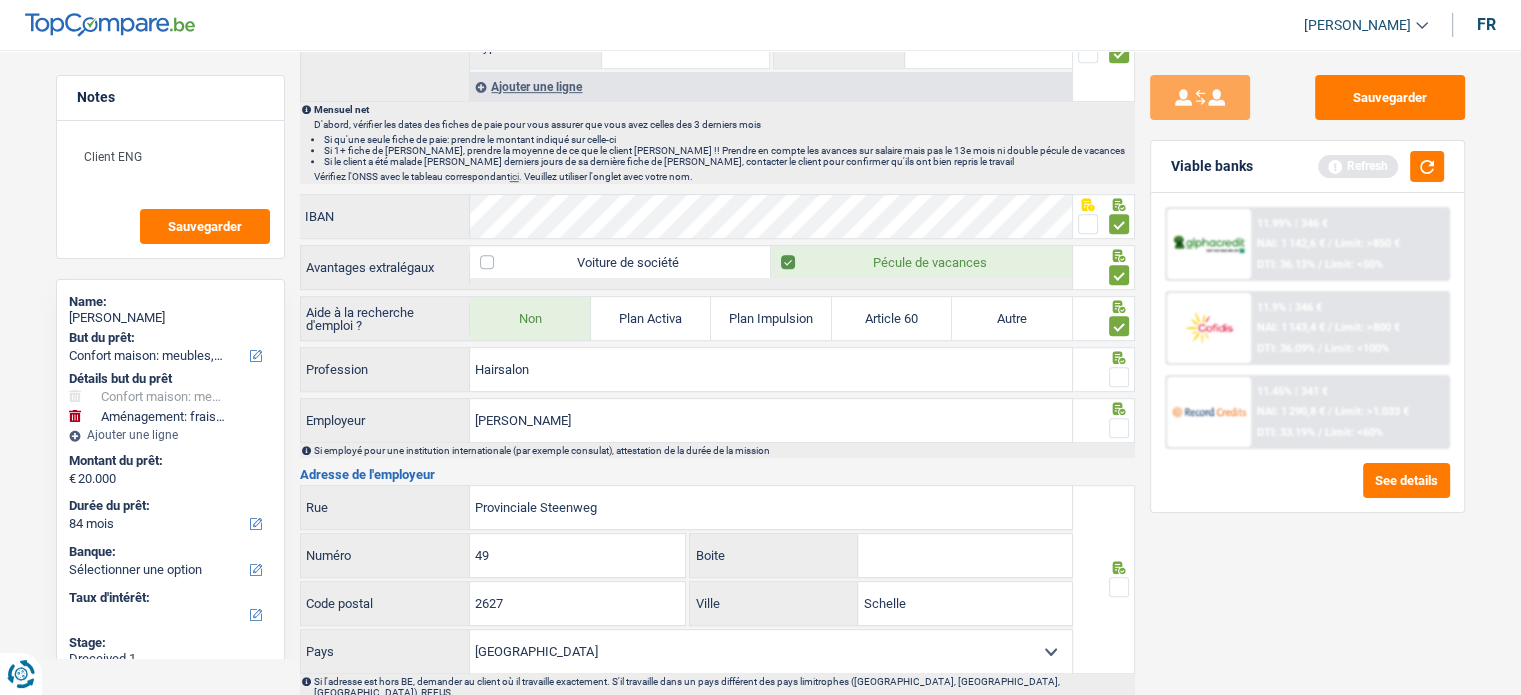 click at bounding box center (1119, 428) 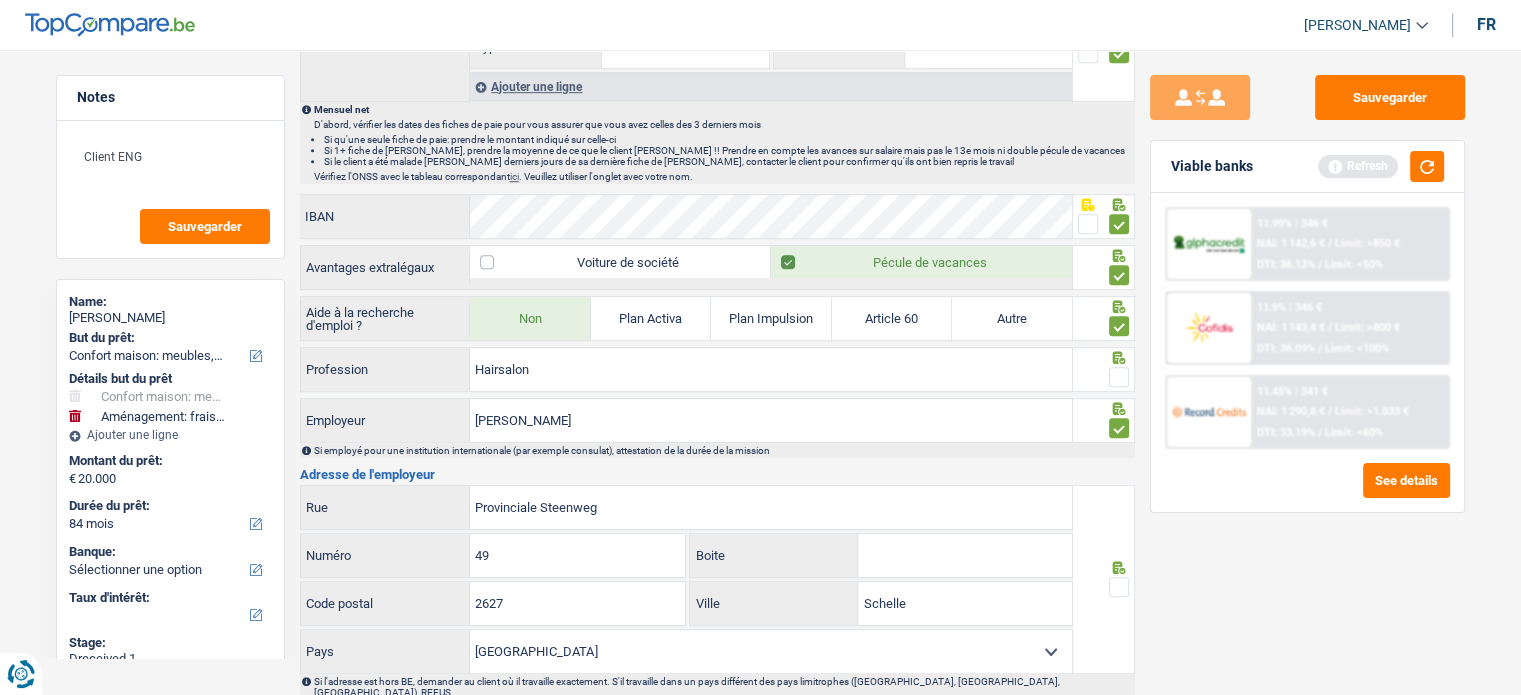 click at bounding box center [1103, 377] 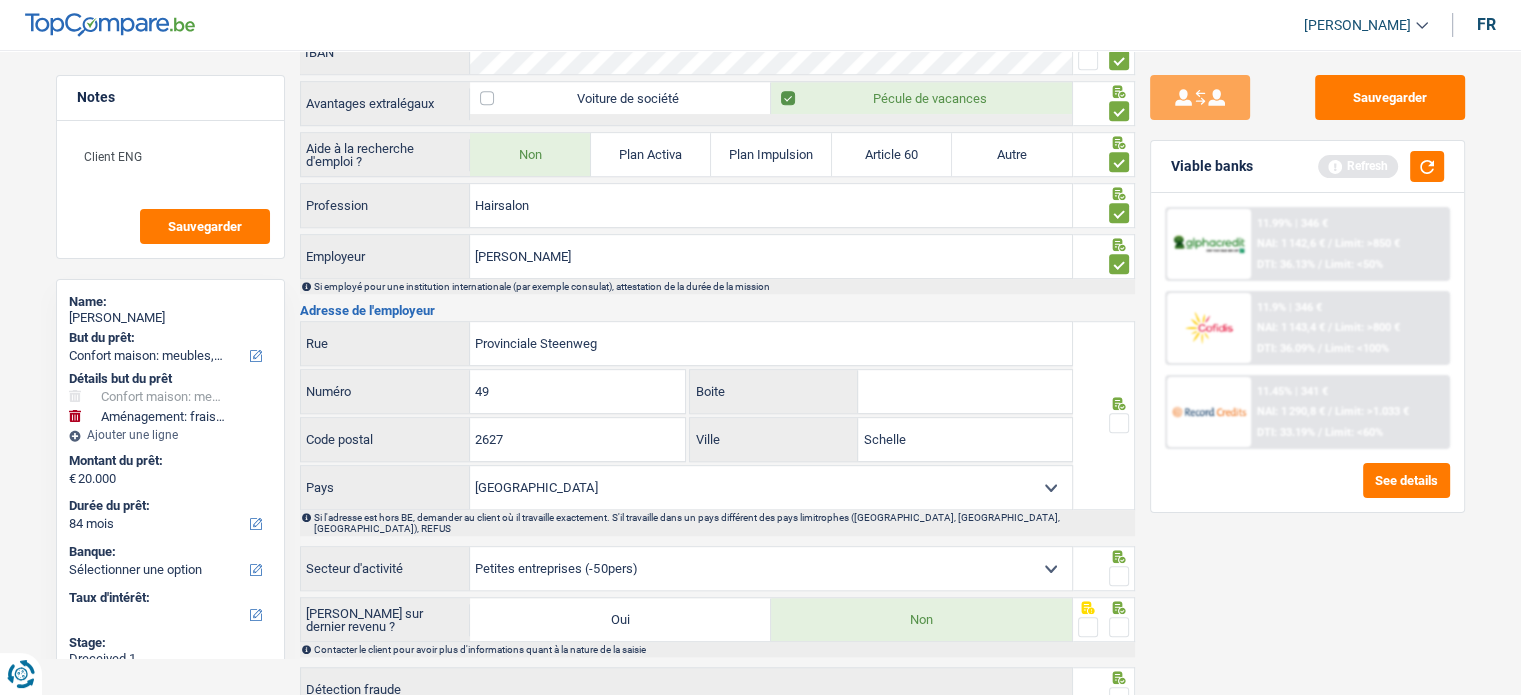 scroll, scrollTop: 1400, scrollLeft: 0, axis: vertical 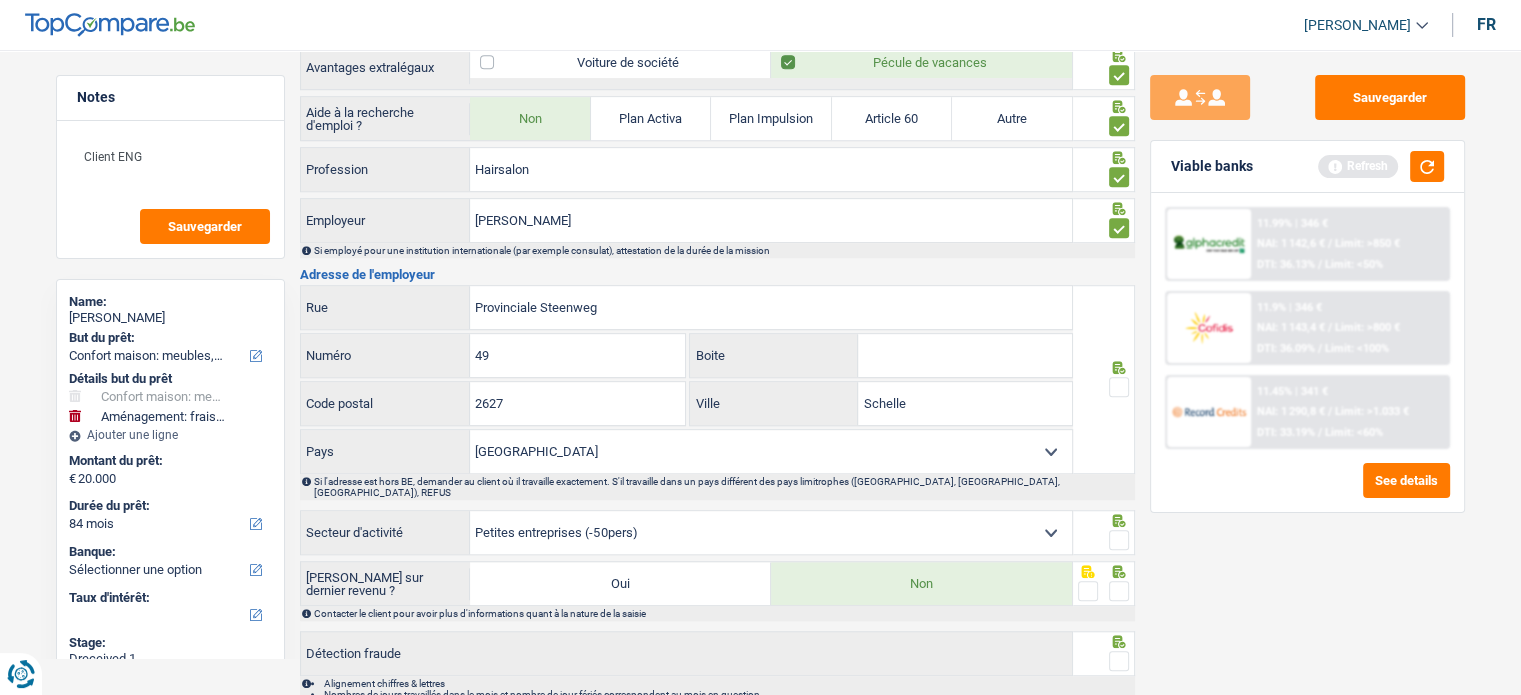 click at bounding box center [1119, 387] 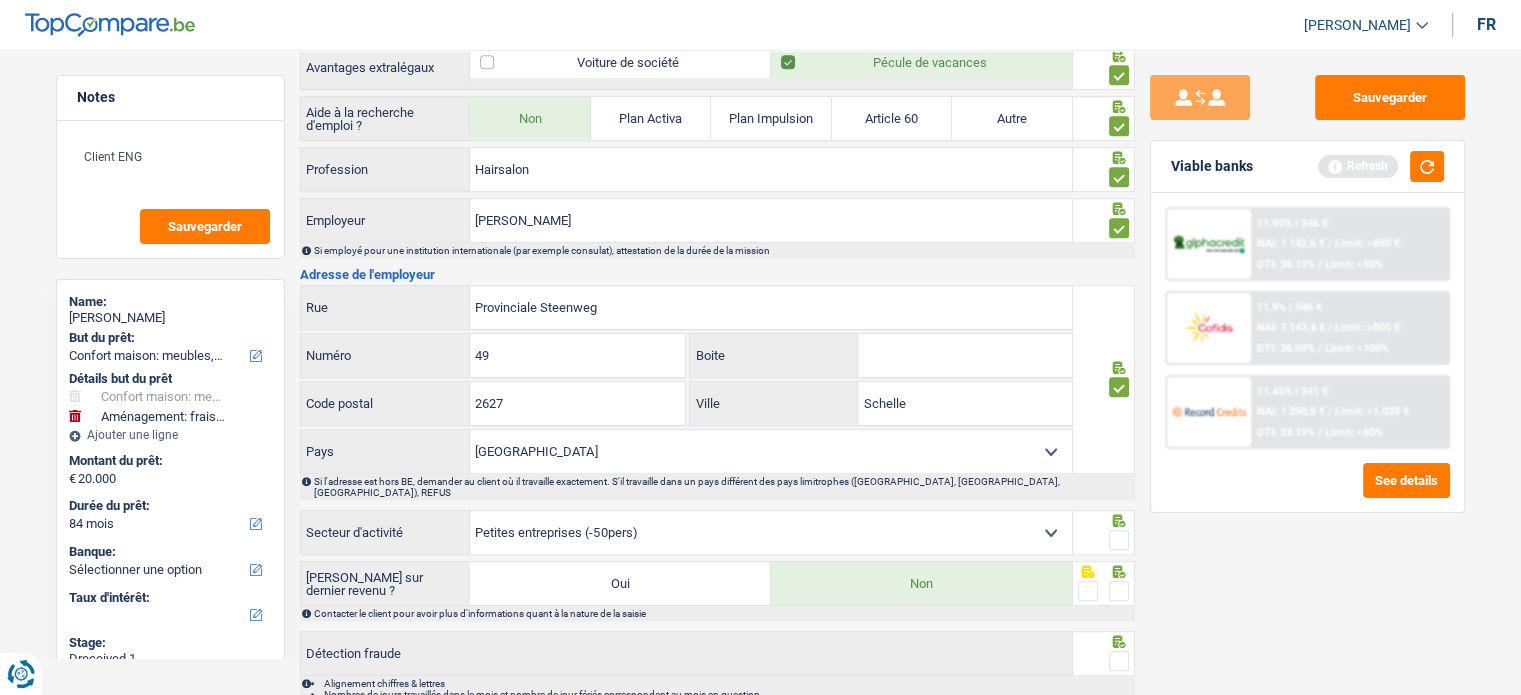 click at bounding box center (1119, 540) 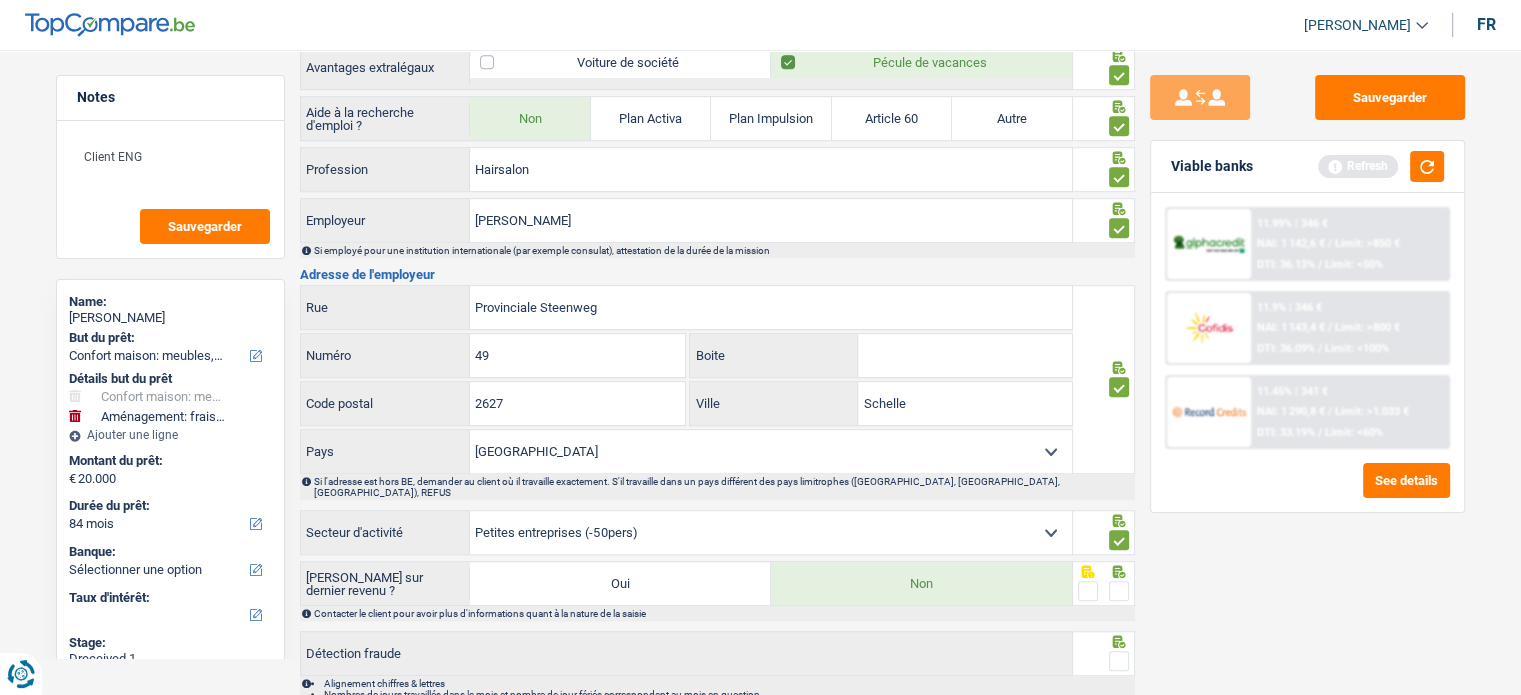 click at bounding box center (1119, 591) 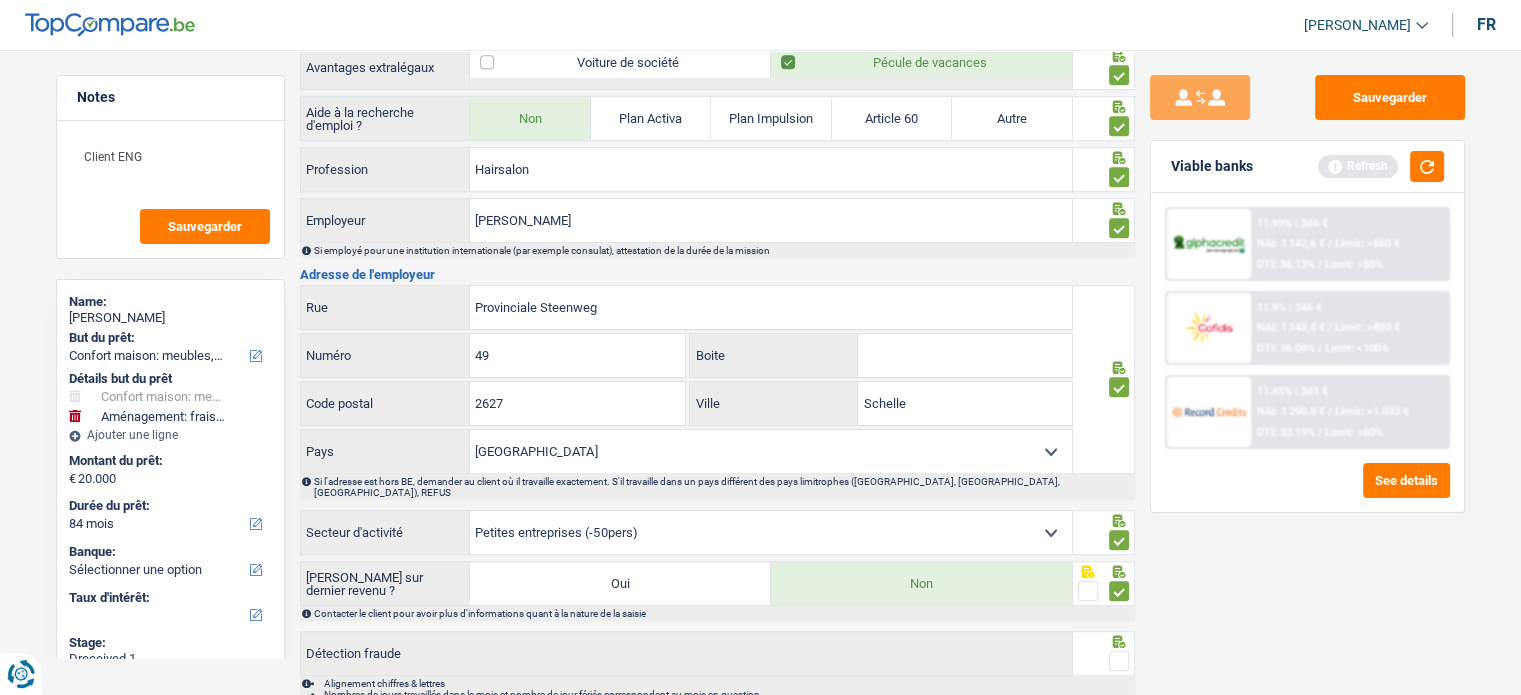 click at bounding box center [1119, 661] 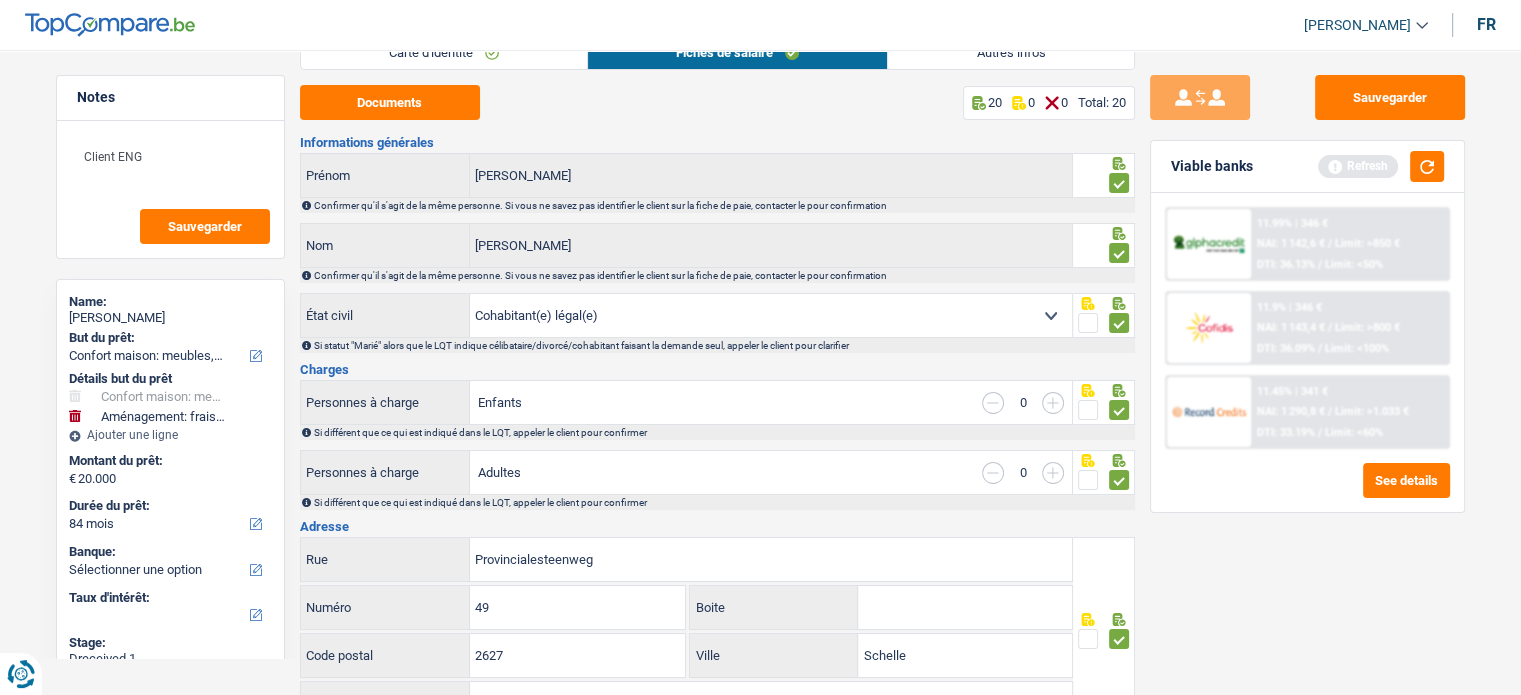 scroll, scrollTop: 0, scrollLeft: 0, axis: both 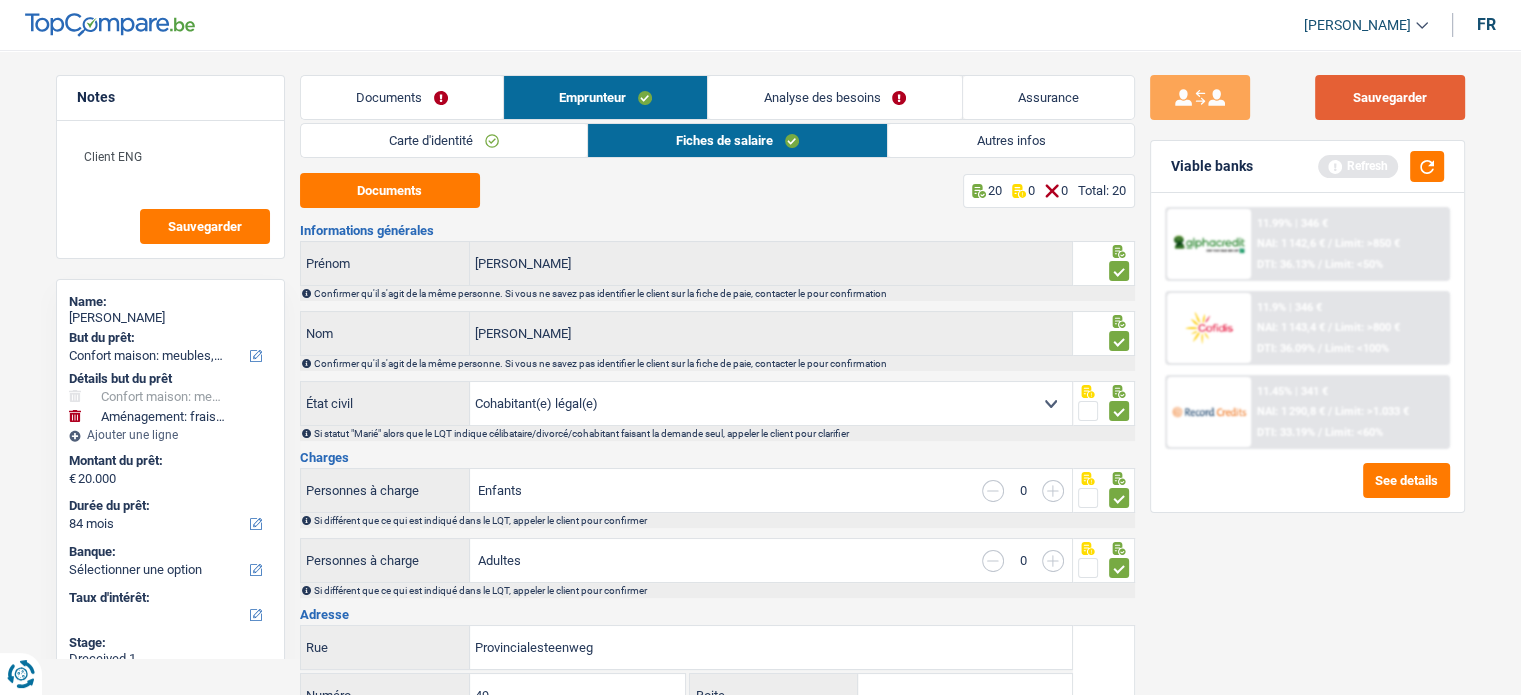 drag, startPoint x: 1381, startPoint y: 98, endPoint x: 1358, endPoint y: 103, distance: 23.537205 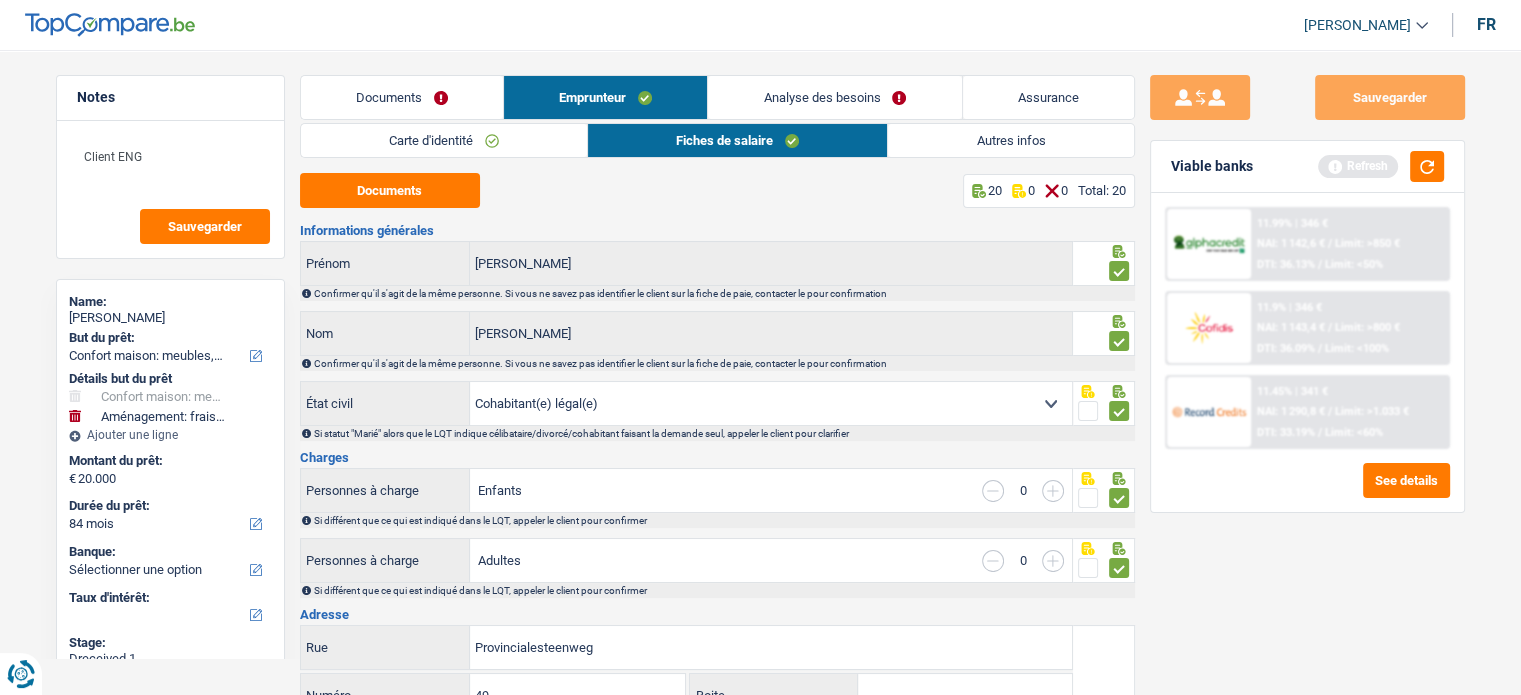click on "Autres infos" at bounding box center (1010, 140) 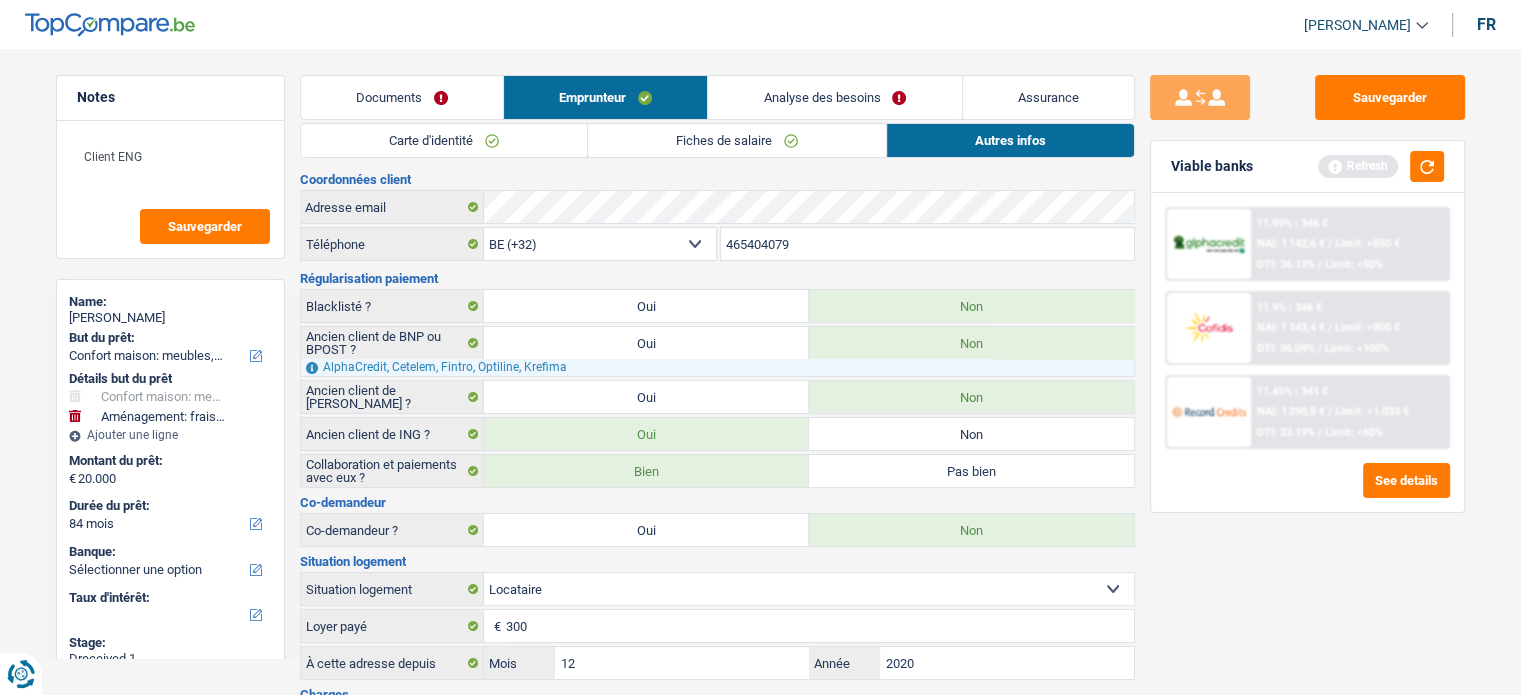 click on "Carte d'identité" at bounding box center (444, 140) 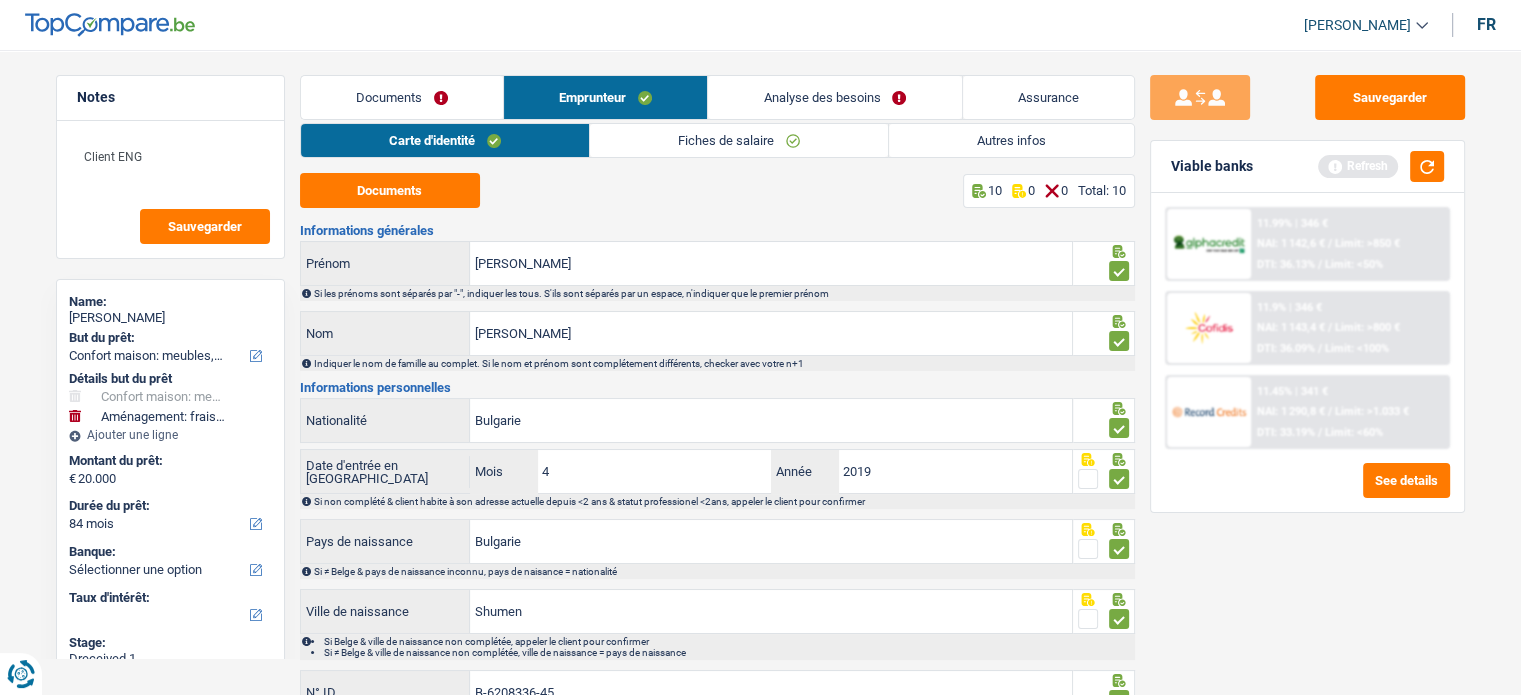 click on "Analyse des besoins" at bounding box center [834, 97] 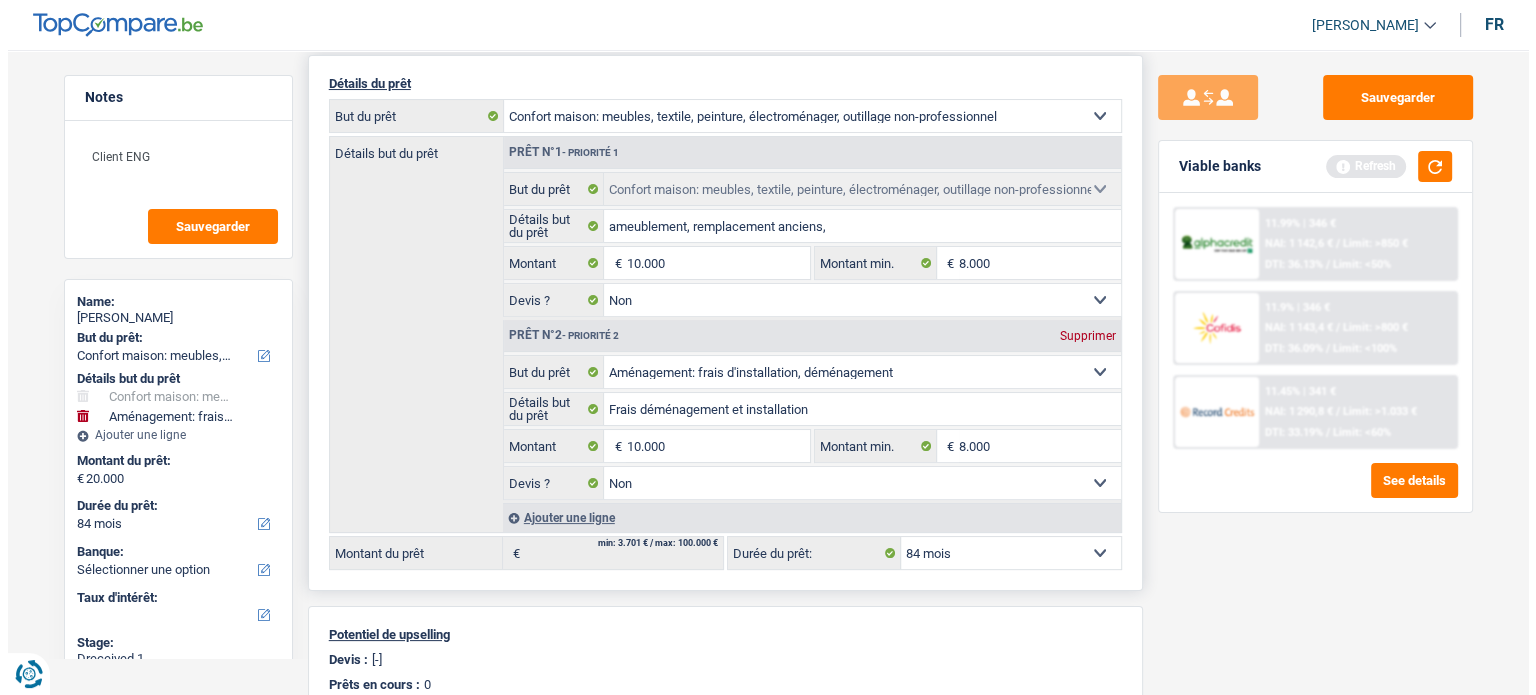 scroll, scrollTop: 200, scrollLeft: 0, axis: vertical 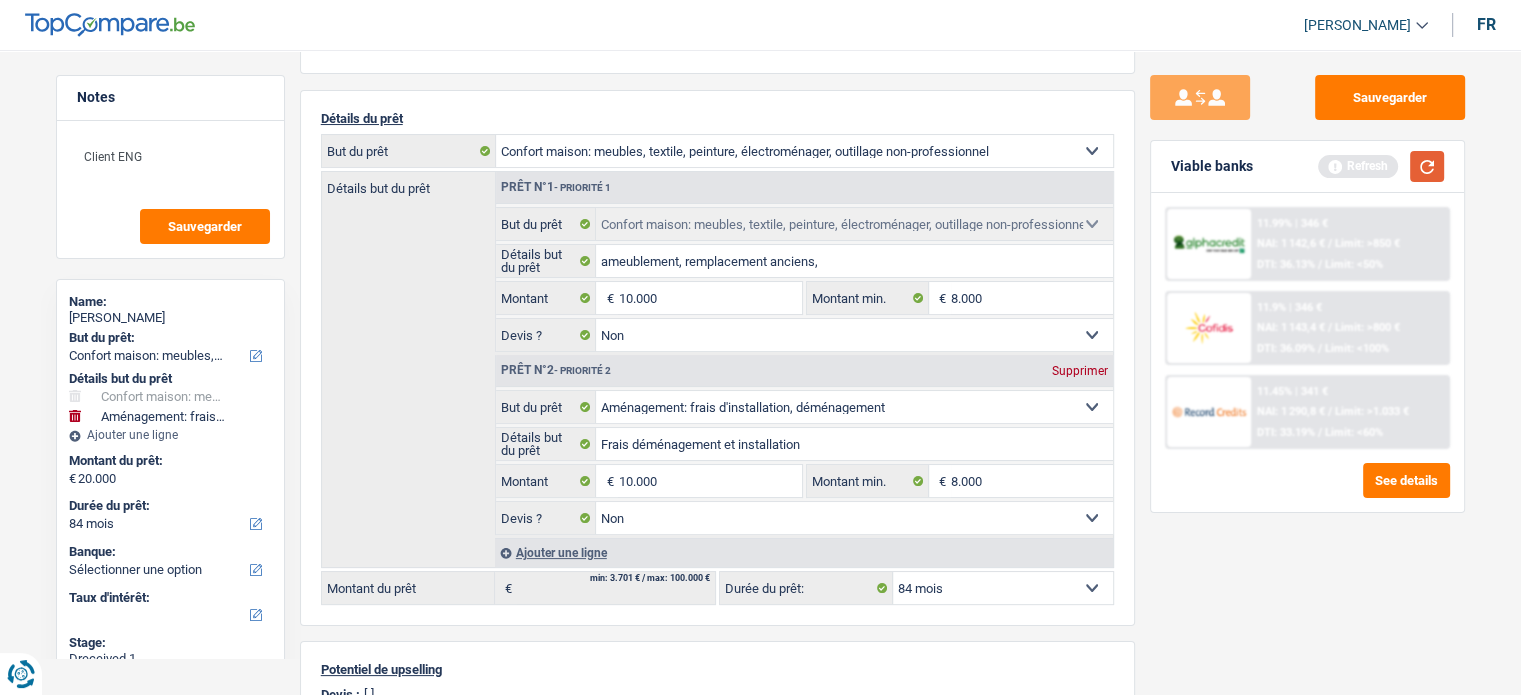 click at bounding box center [1427, 166] 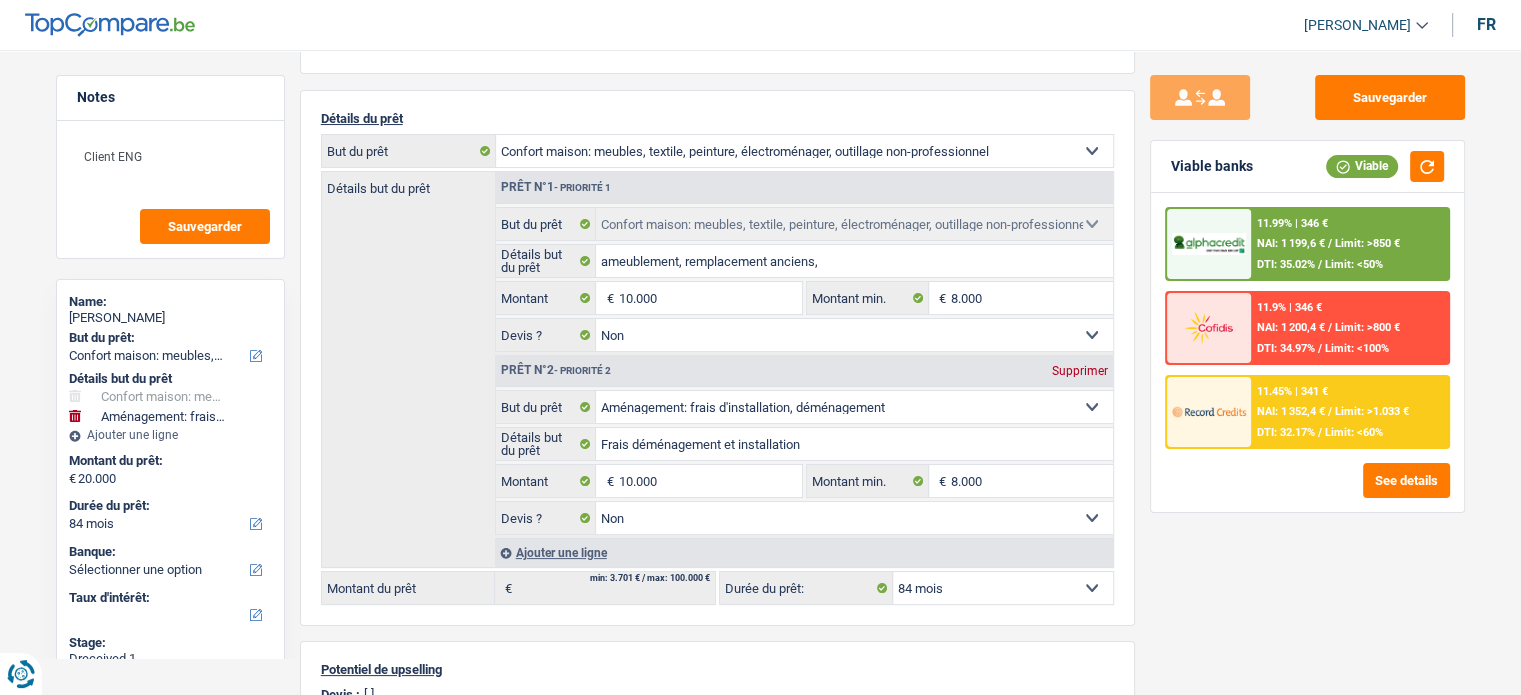 click on "11.99% | 346 €
NAI: 1 199,6 €
/
Limit: >850 €
DTI: 35.02%
/
Limit: <50%" at bounding box center (1349, 244) 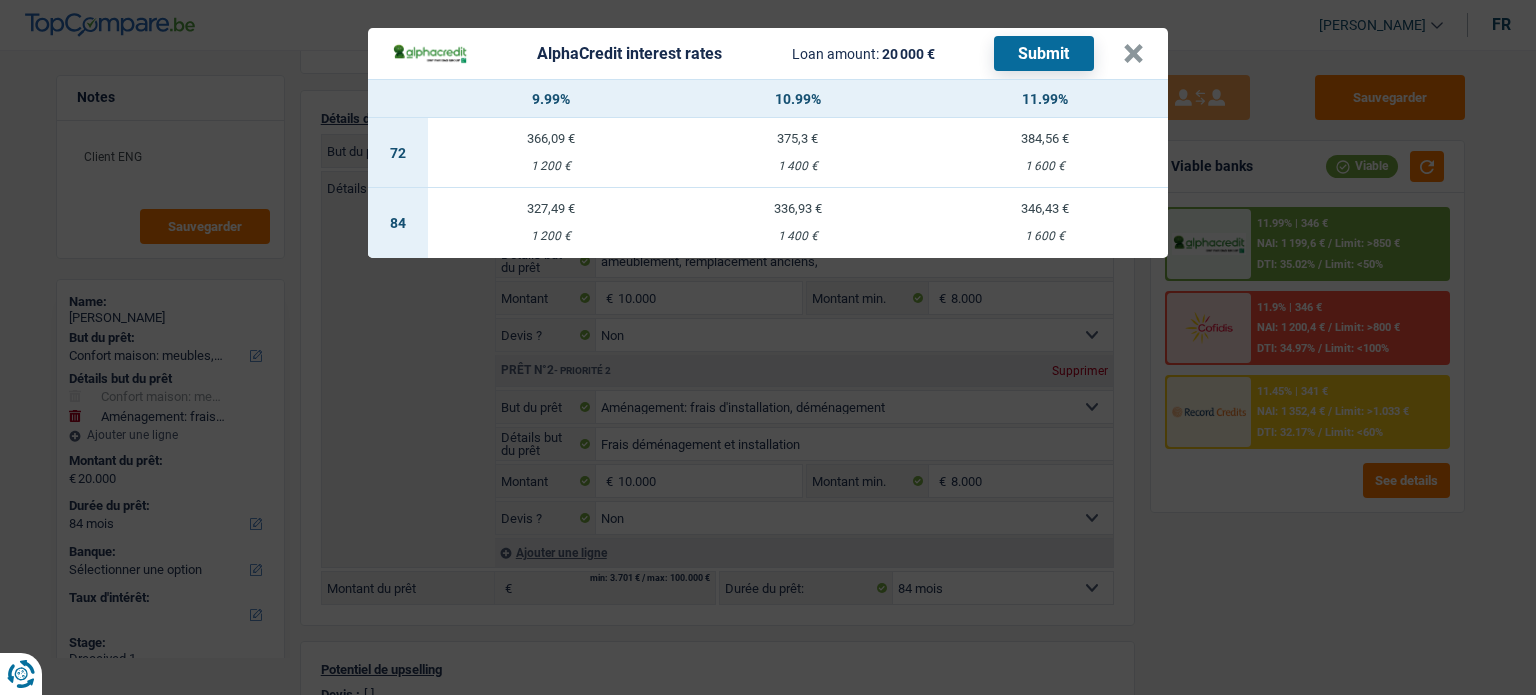 click on "327,49 €
1 200 €" at bounding box center [551, 223] 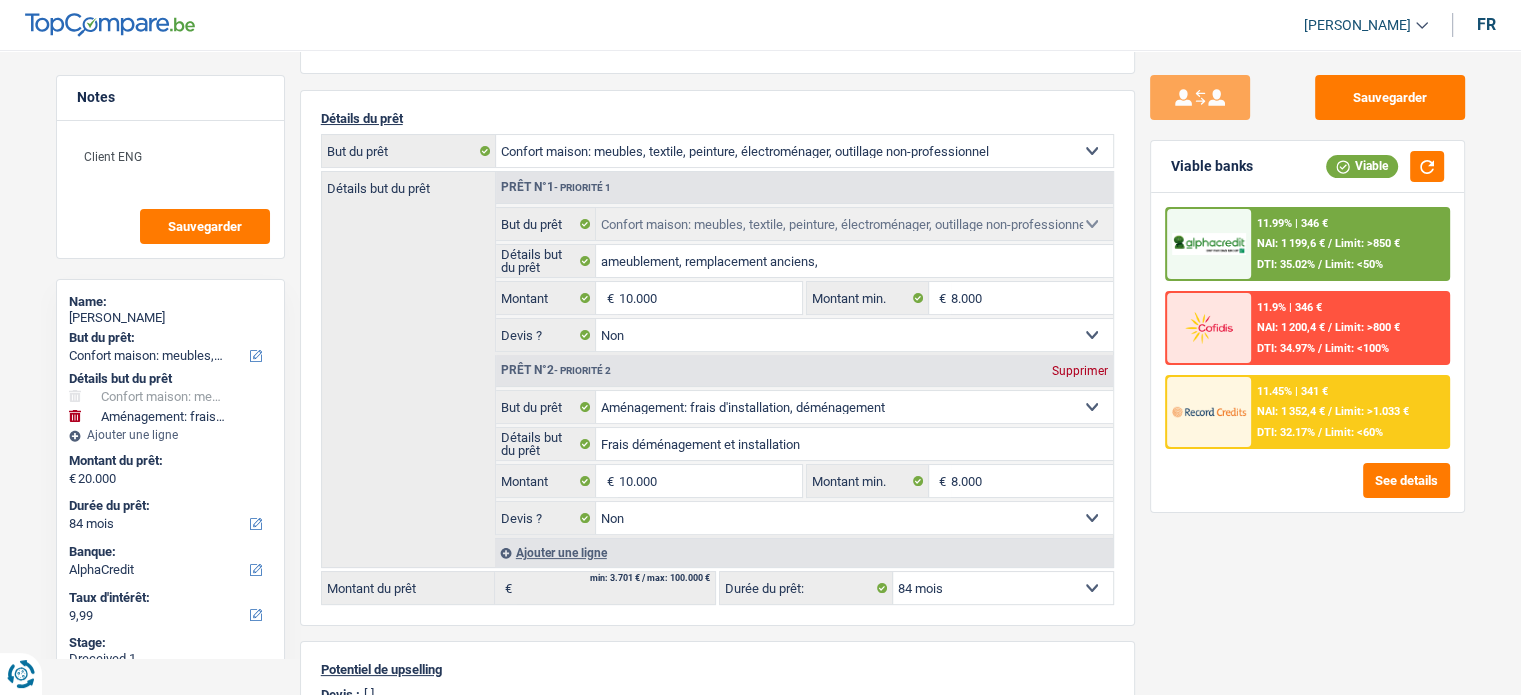click on "11.99% | 346 €
NAI: 1 199,6 €
/
Limit: >850 €
DTI: 35.02%
/
Limit: <50%" at bounding box center (1349, 244) 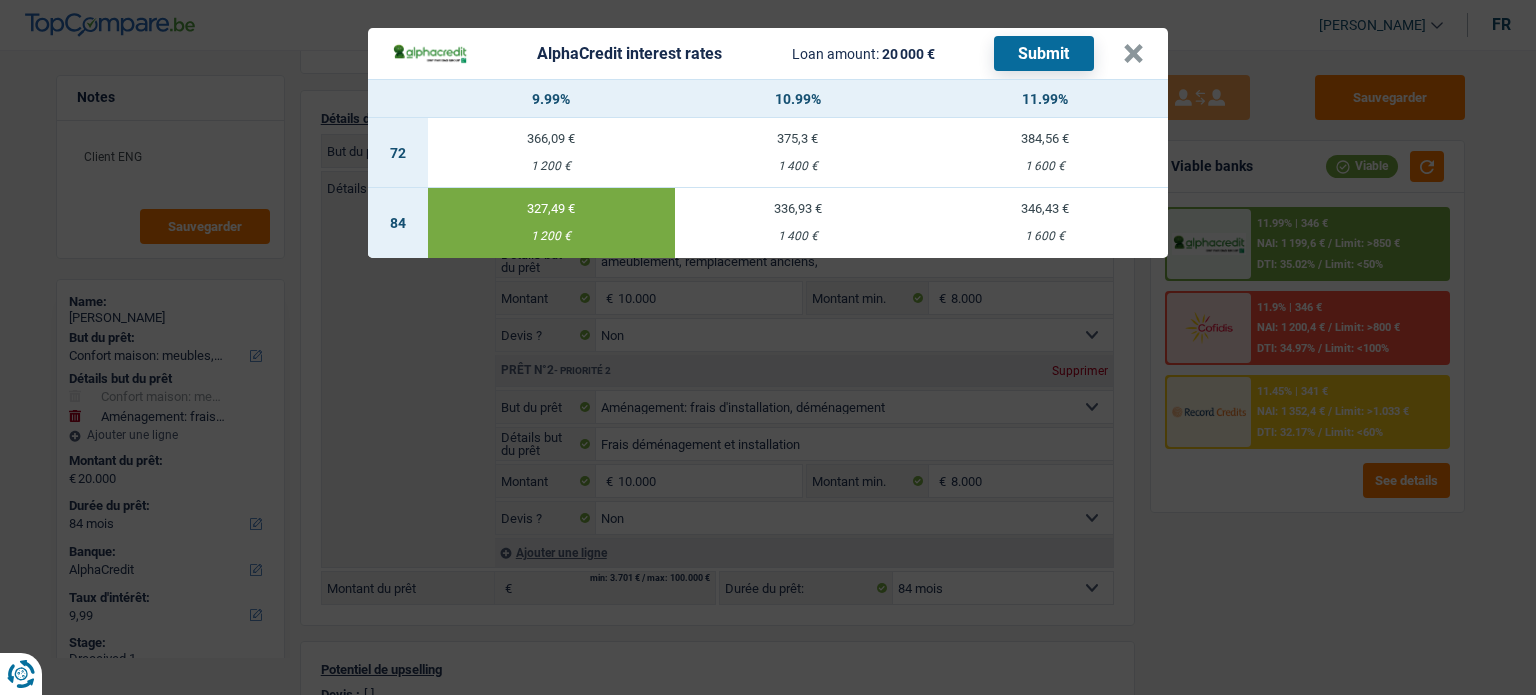 click on "Submit" at bounding box center [1044, 53] 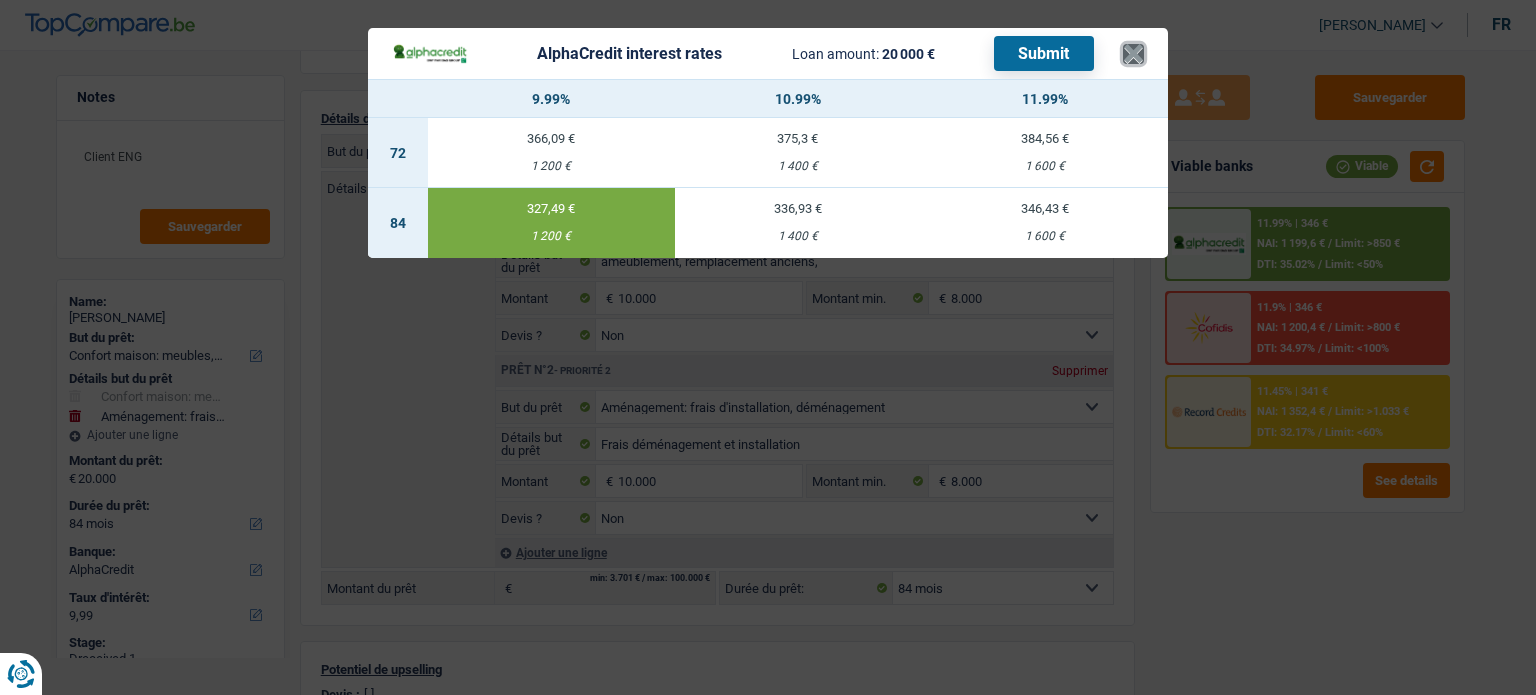 click on "×" at bounding box center [1133, 54] 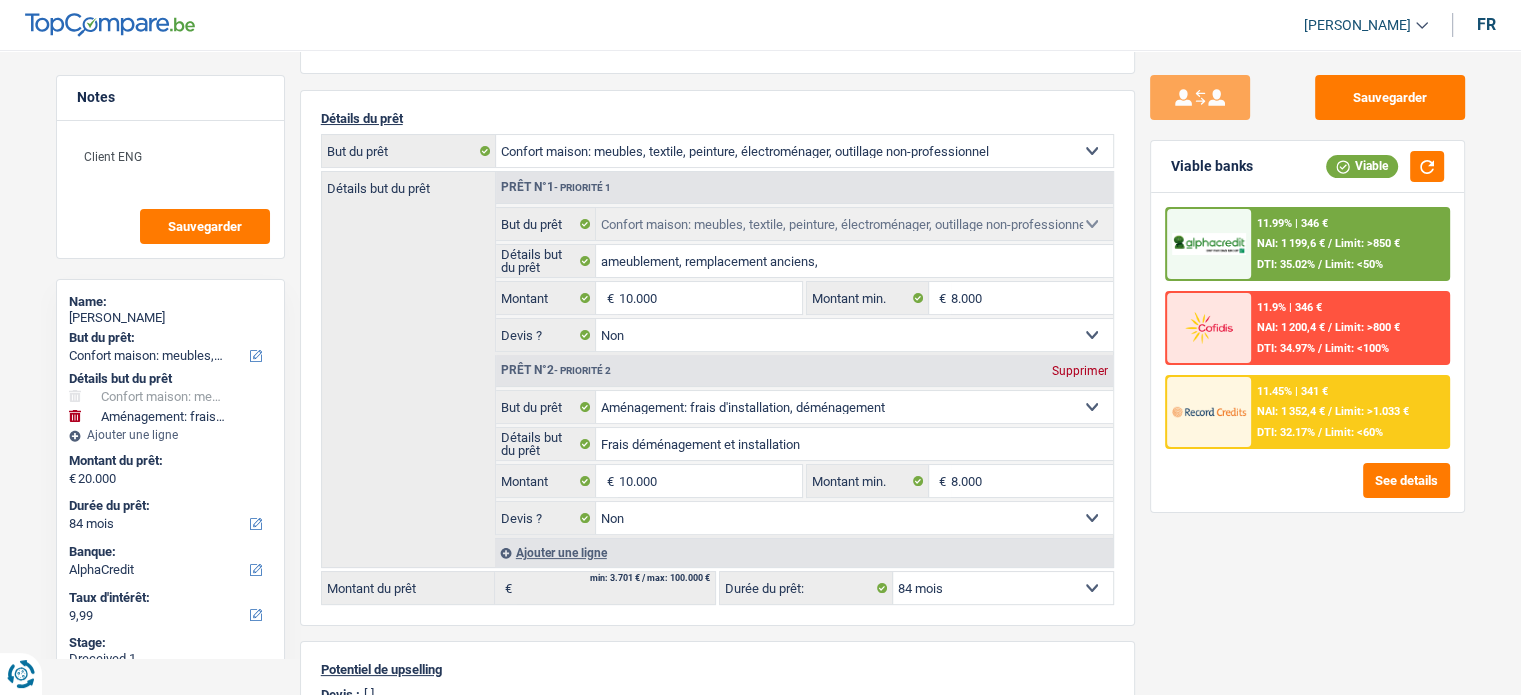 click on "11.45% | 341 €
NAI: 1 352,4 €
/
Limit: >1.033 €
DTI: 32.17%
/
Limit: <60%" at bounding box center (1349, 412) 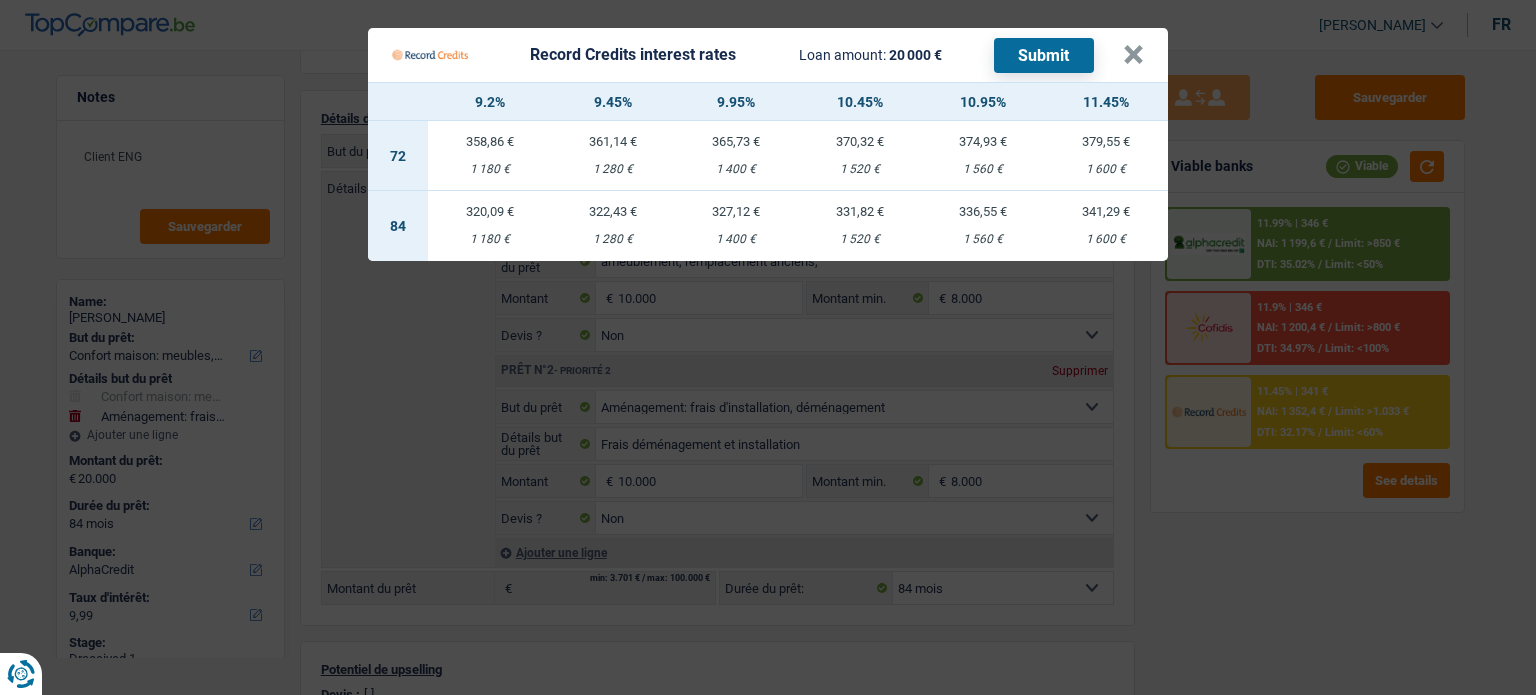 click on "320,09 €
1 180 €" at bounding box center (489, 226) 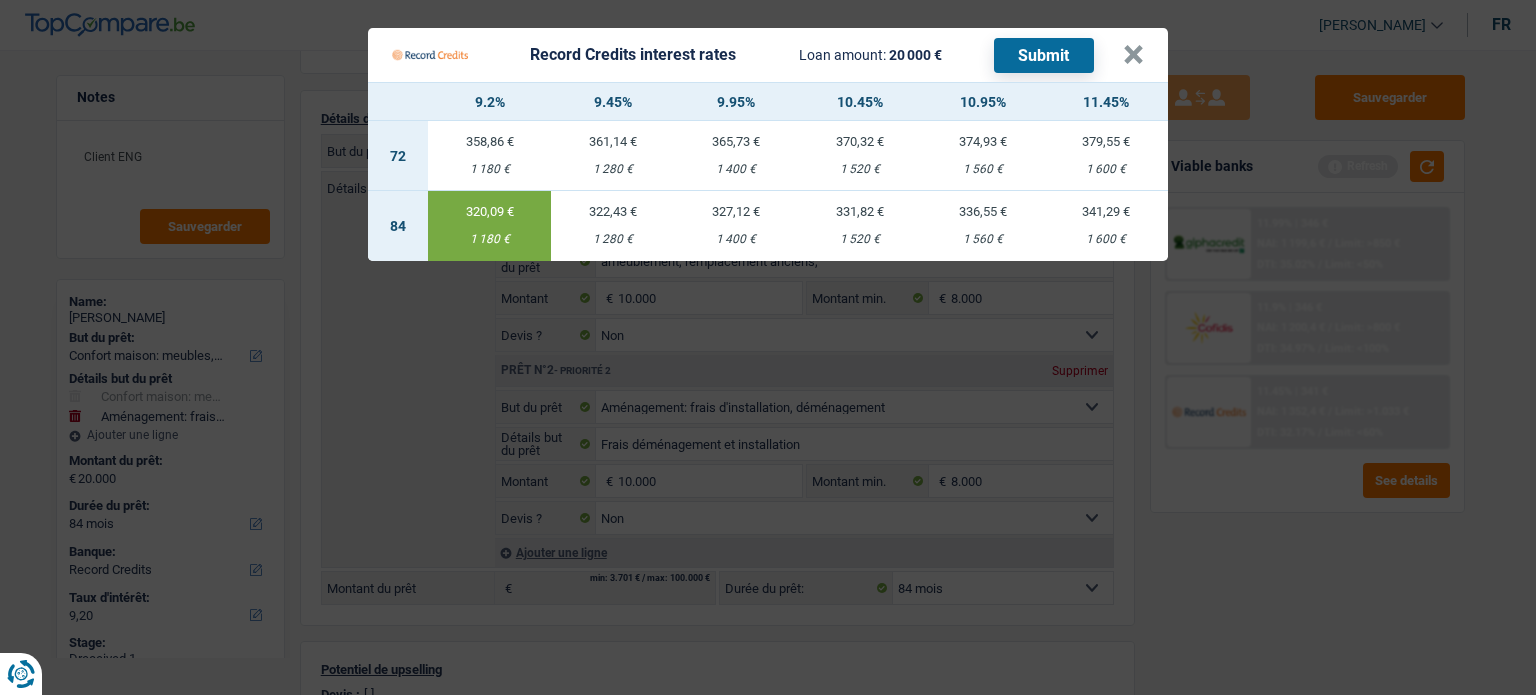 click on "Submit" at bounding box center [1044, 55] 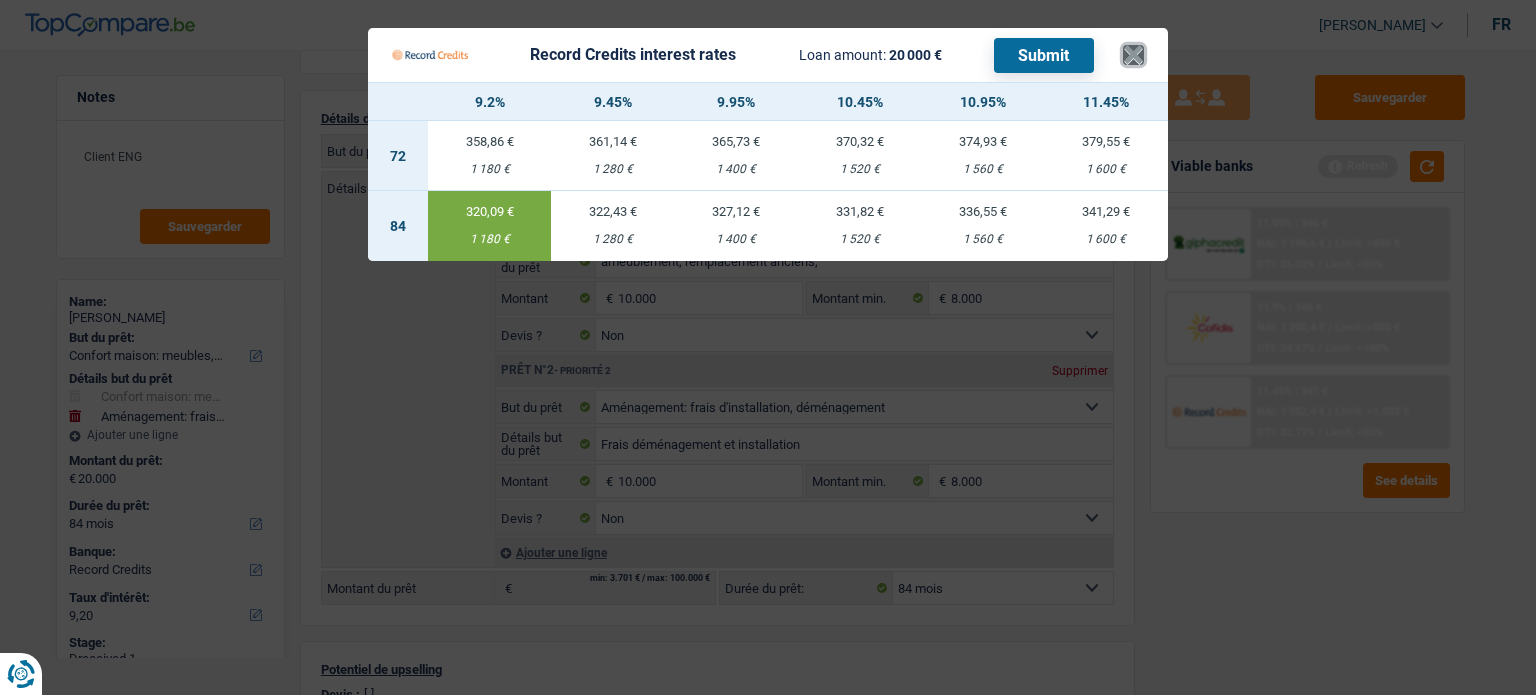 click on "×" at bounding box center [1133, 55] 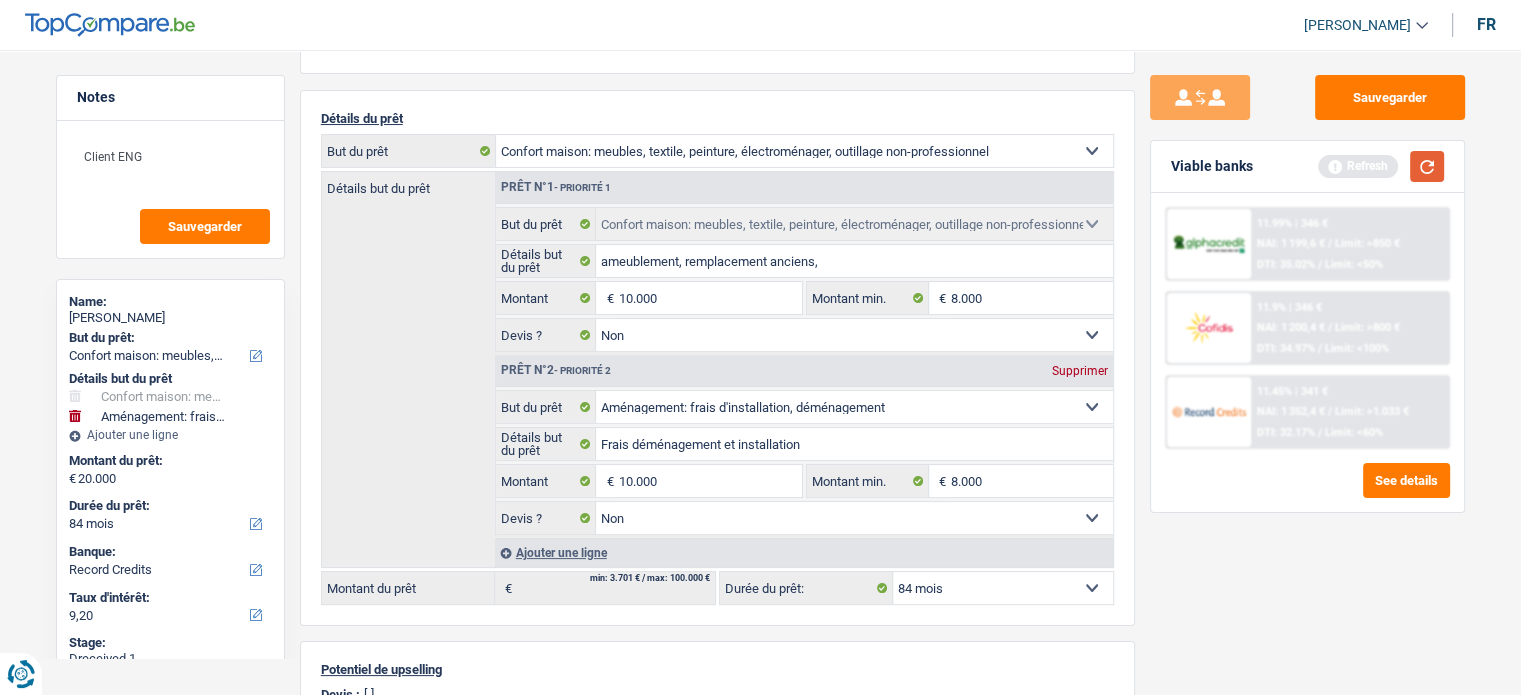 click at bounding box center (1427, 166) 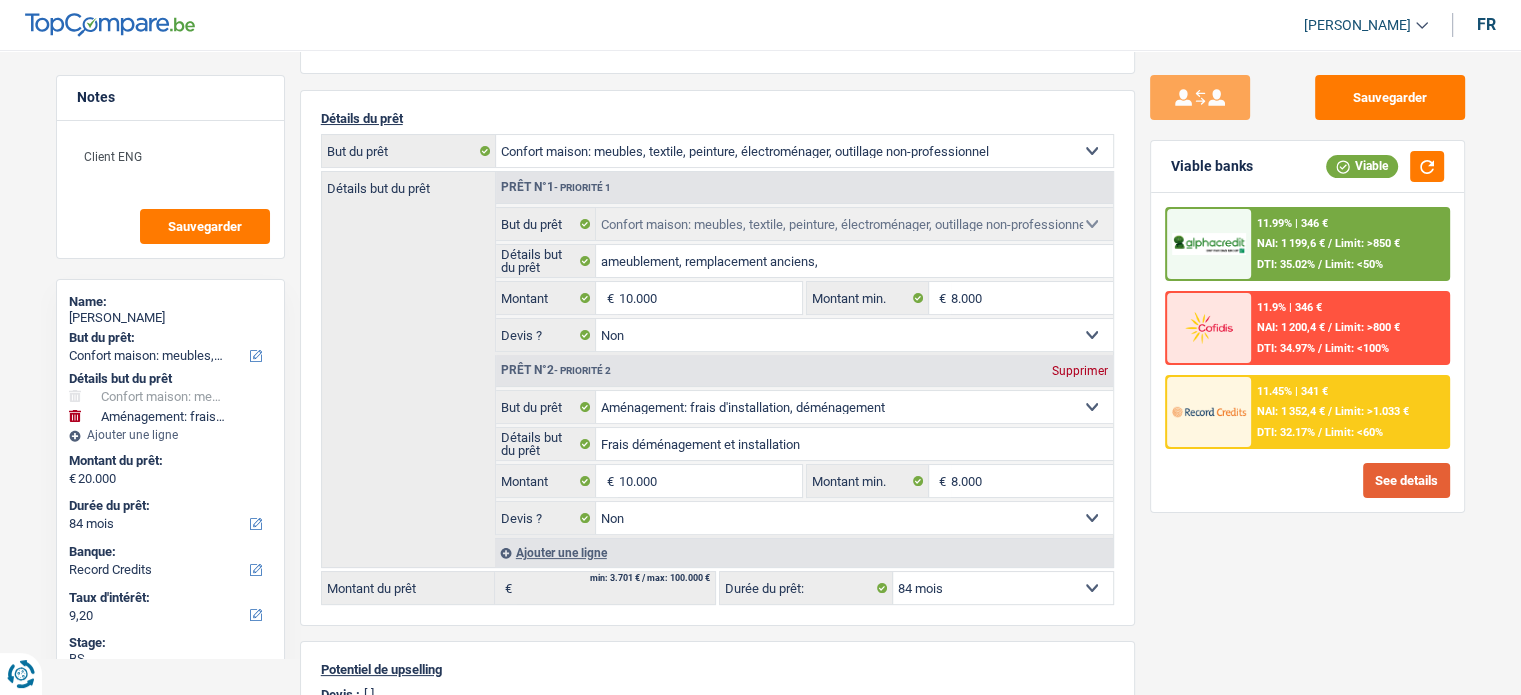 click on "See details" at bounding box center [1406, 480] 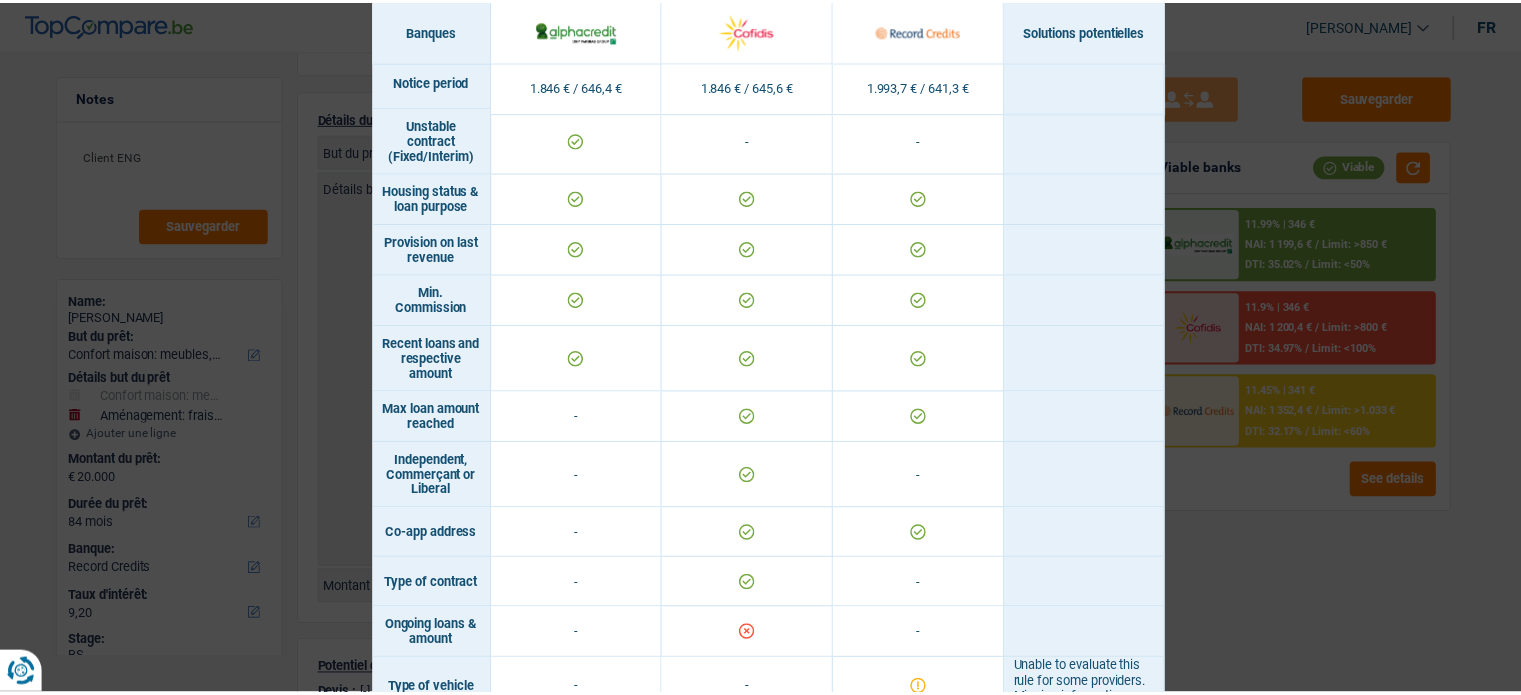 scroll, scrollTop: 1286, scrollLeft: 0, axis: vertical 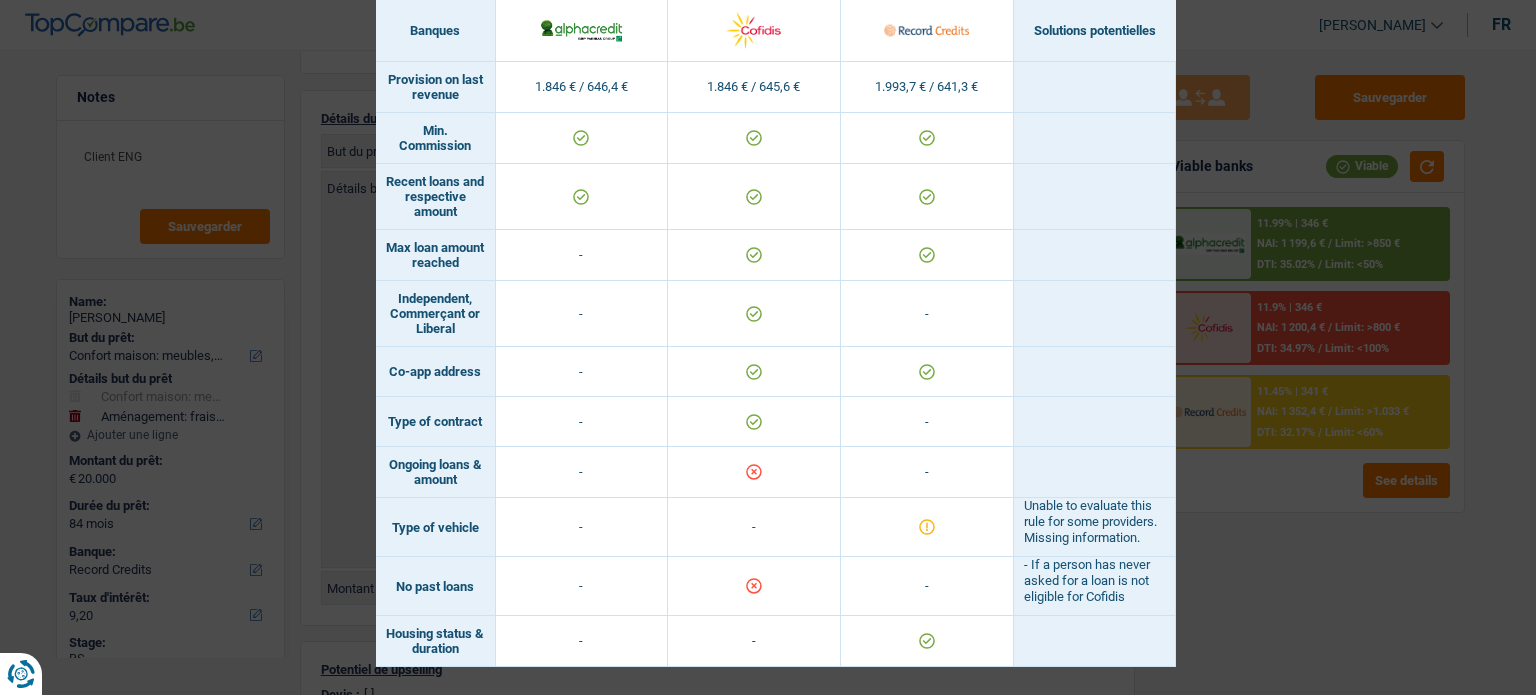 click on "Banks conditions ×
Banques
Solutions potentielles
Revenus / Charges
1.846 € / 646,4 €
1.846 € / 645,6 €
1.993,7 € / 641,3 €
Professional activity
ID card type
Min. revenue" at bounding box center [768, 347] 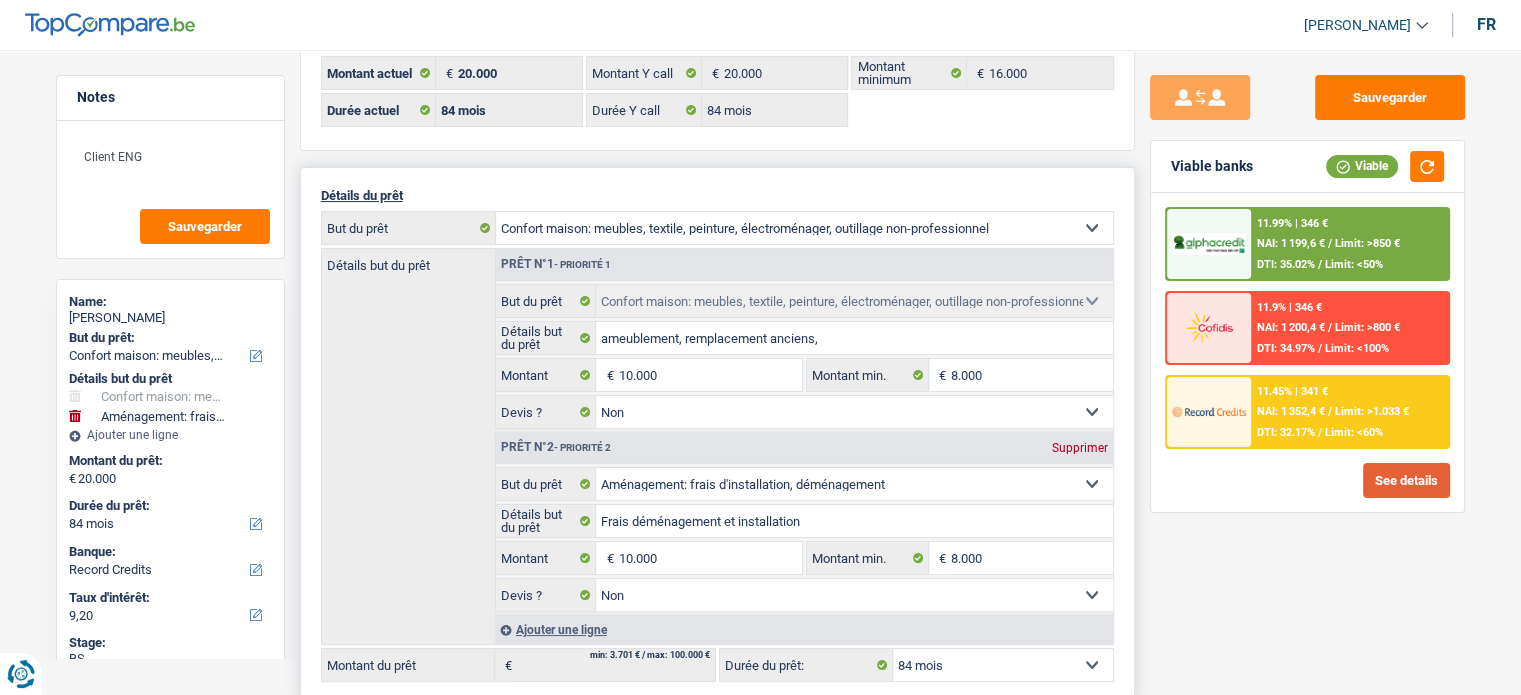 scroll, scrollTop: 0, scrollLeft: 0, axis: both 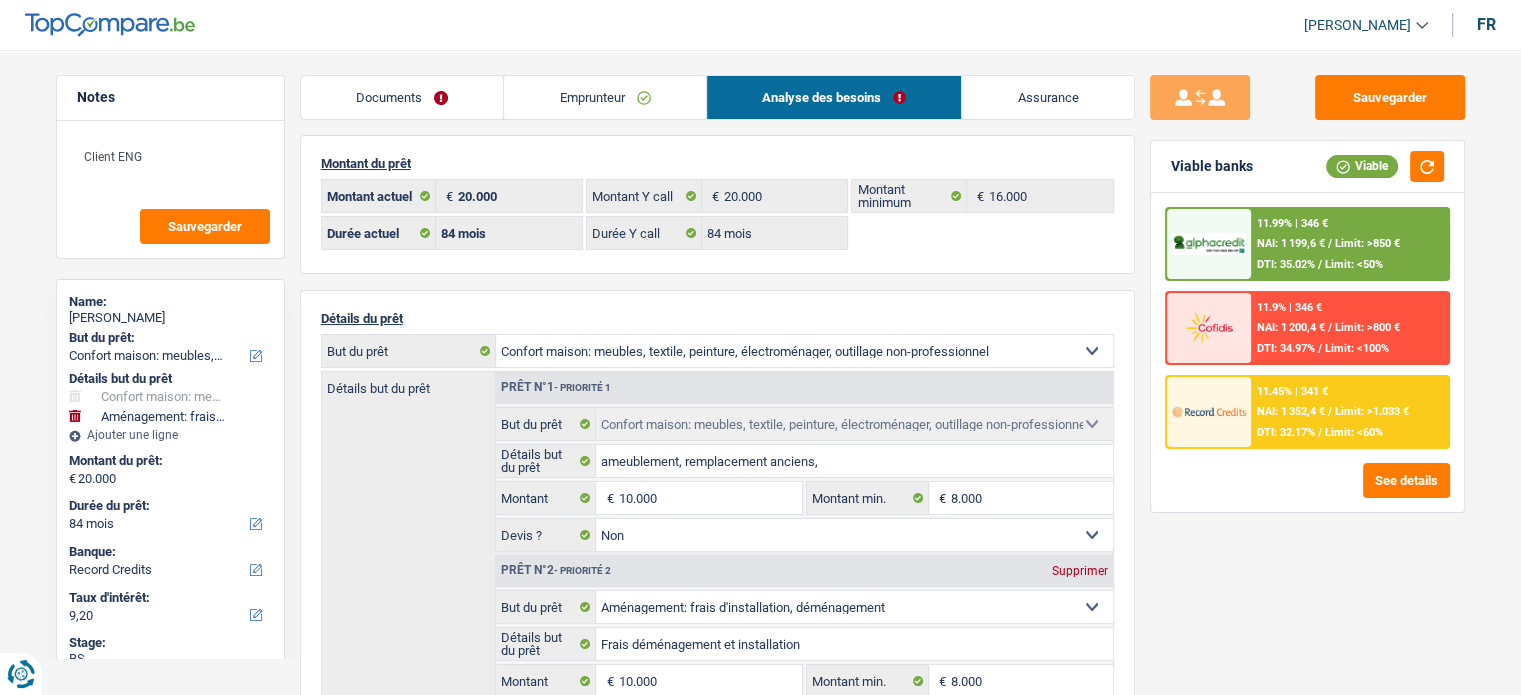 click on "Documents" at bounding box center (402, 97) 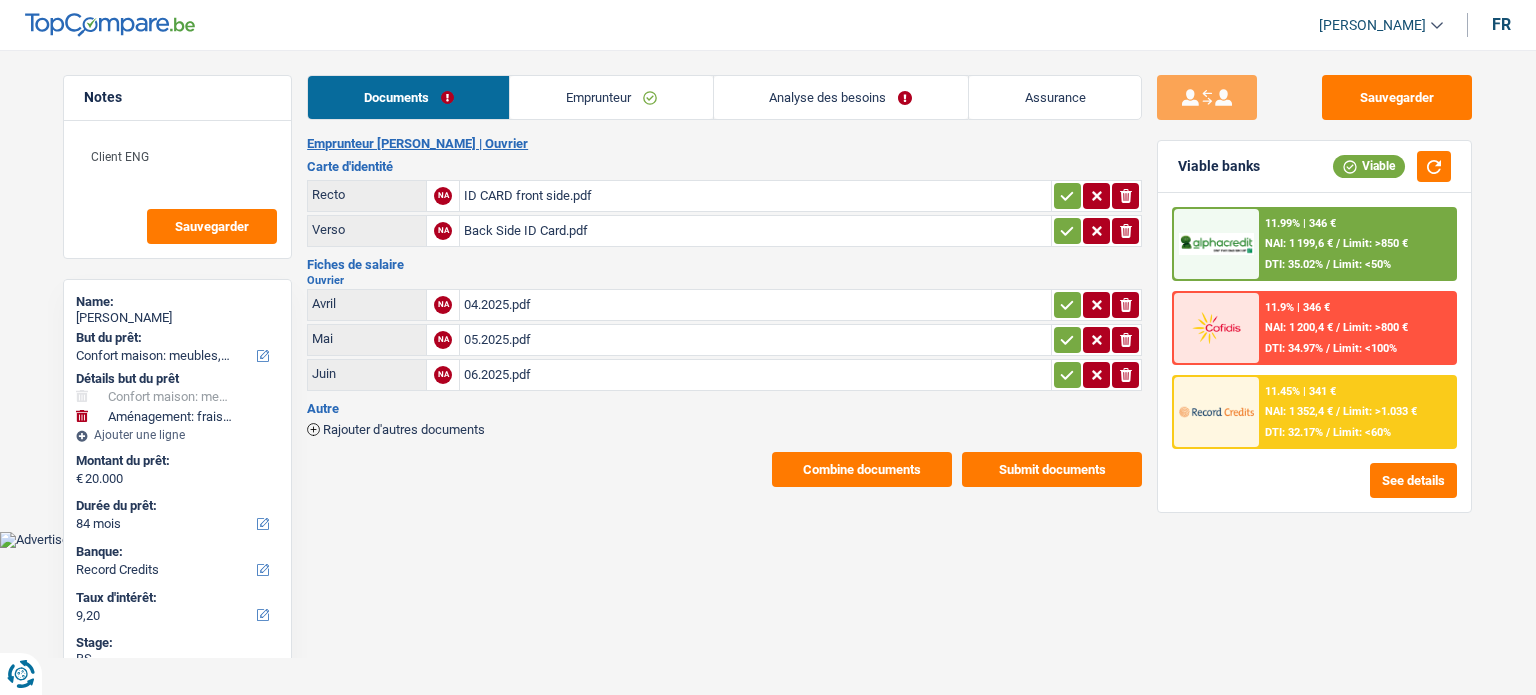 click on "Combine documents" at bounding box center [862, 469] 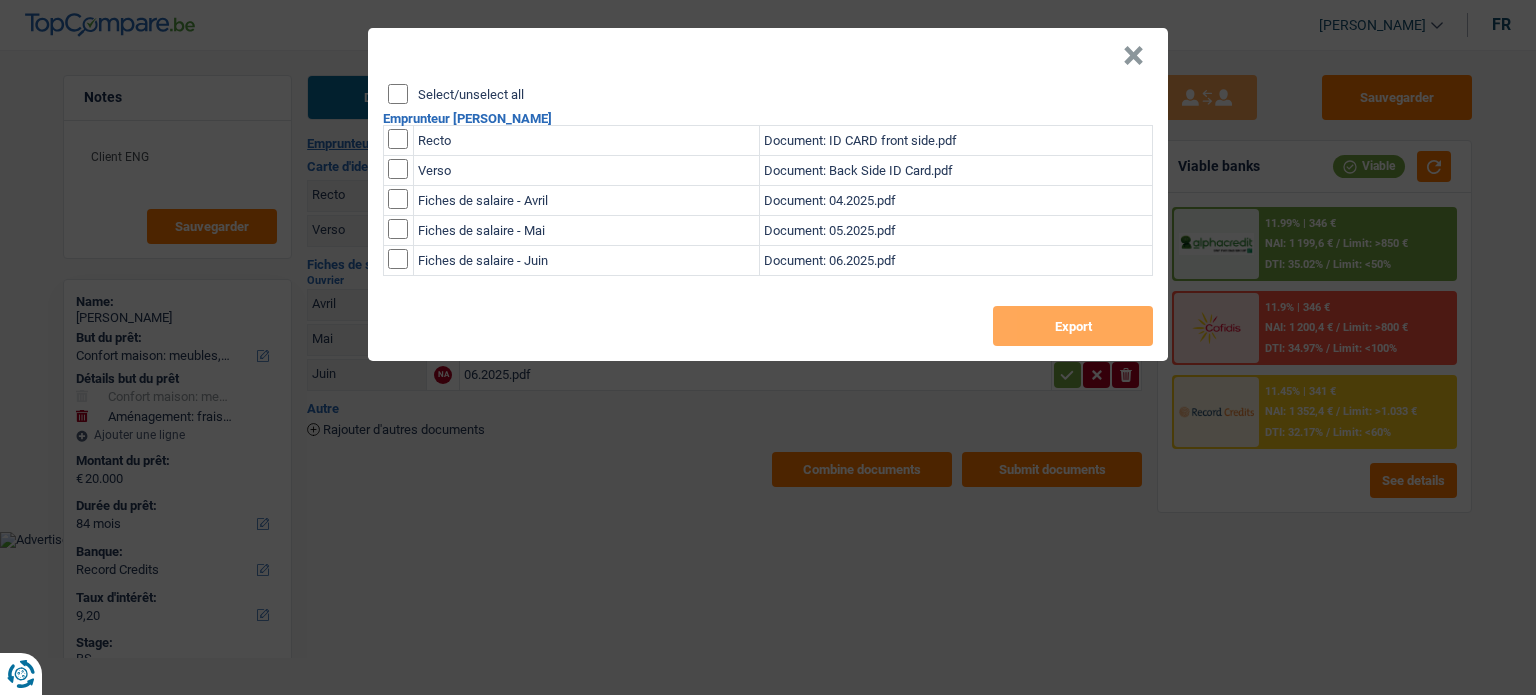click on "Select/unselect all" at bounding box center [398, 94] 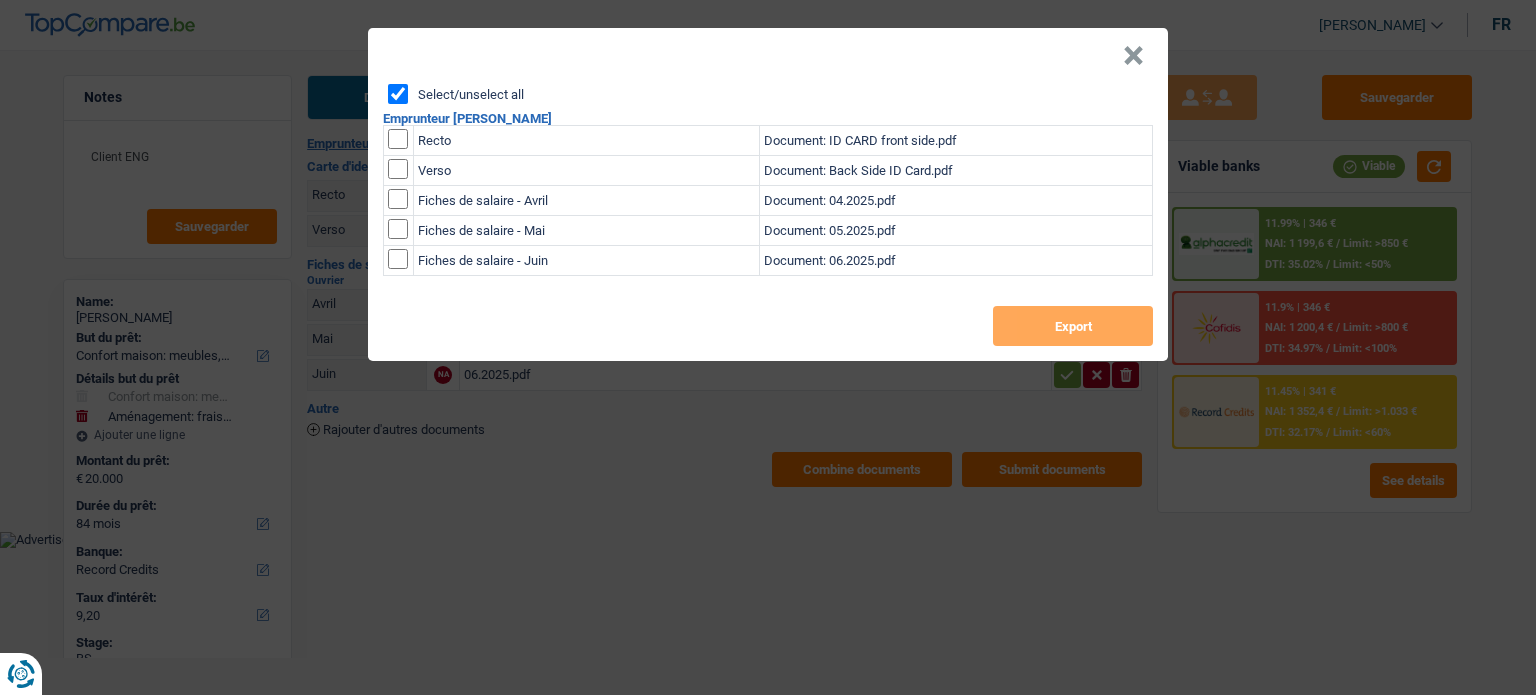 checkbox on "true" 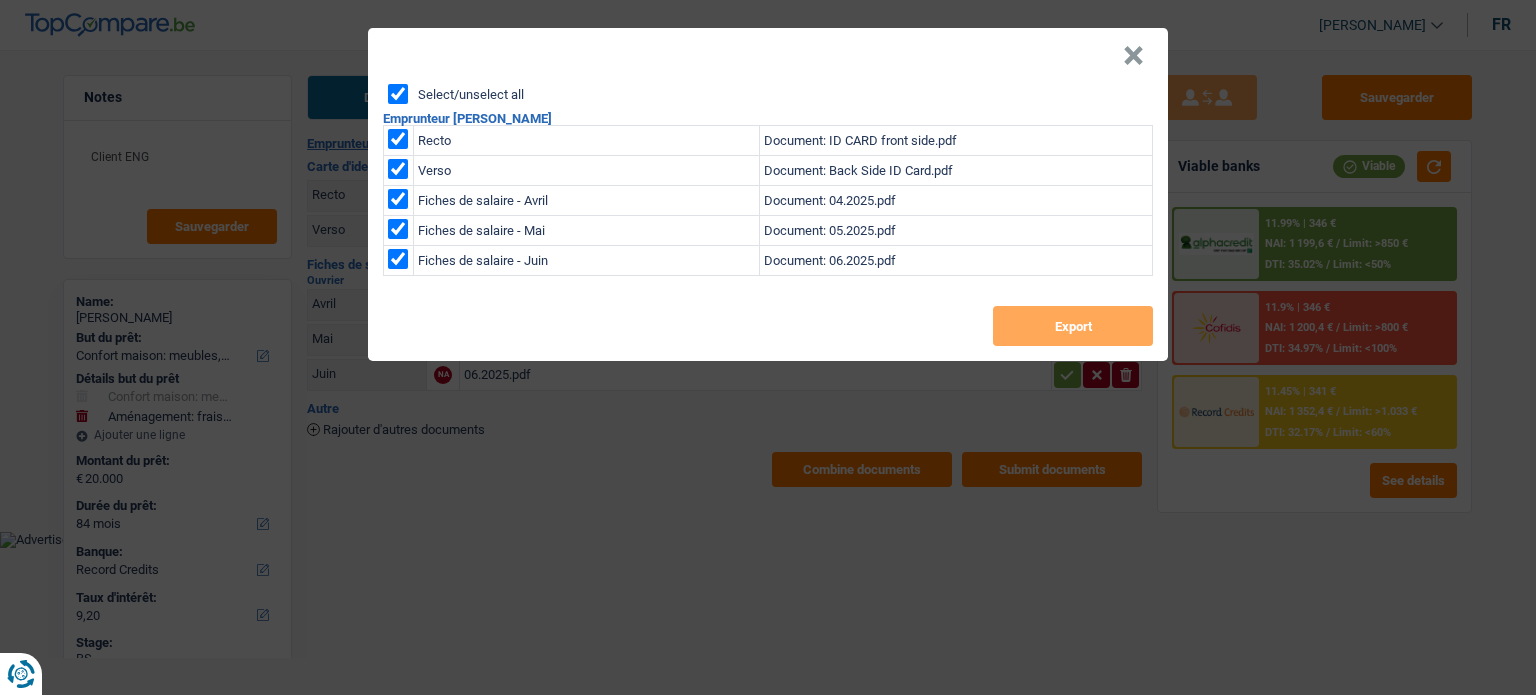 checkbox on "true" 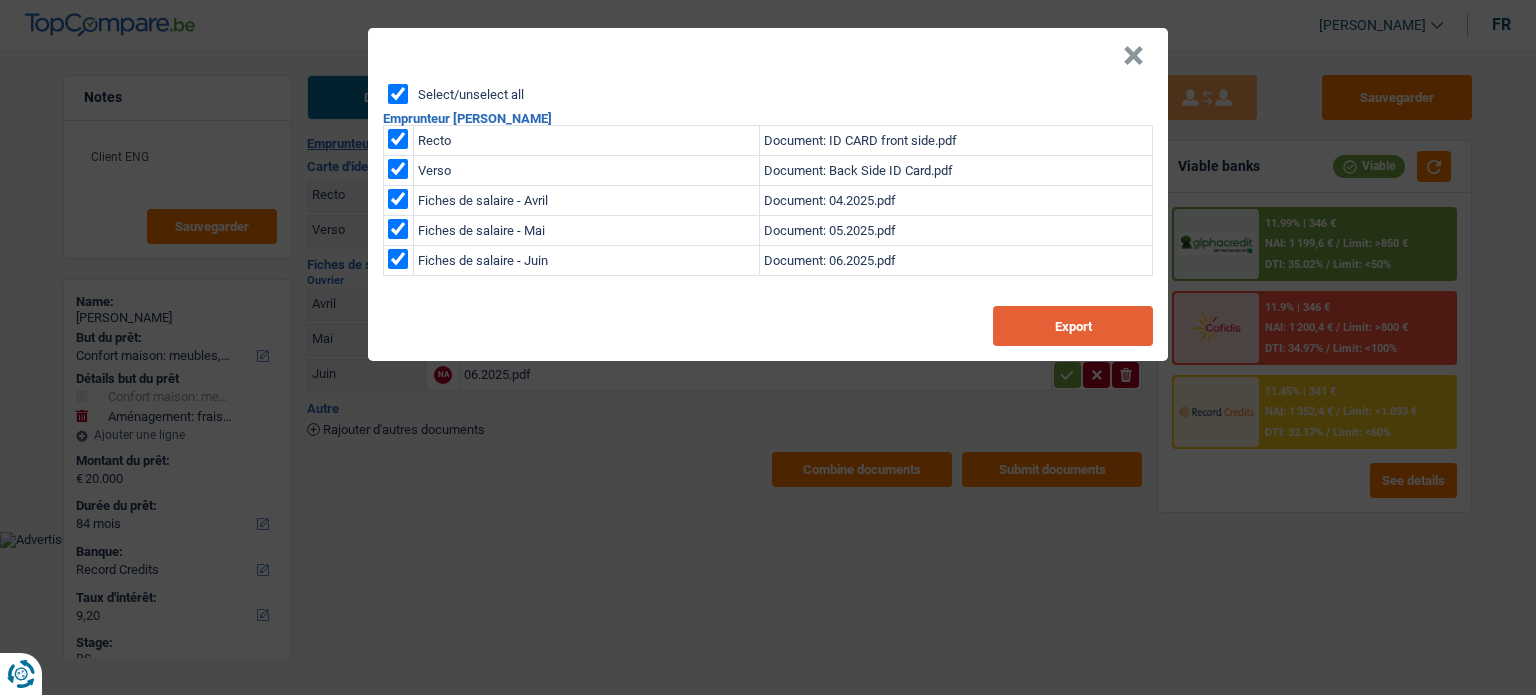 click on "Export" at bounding box center (1073, 326) 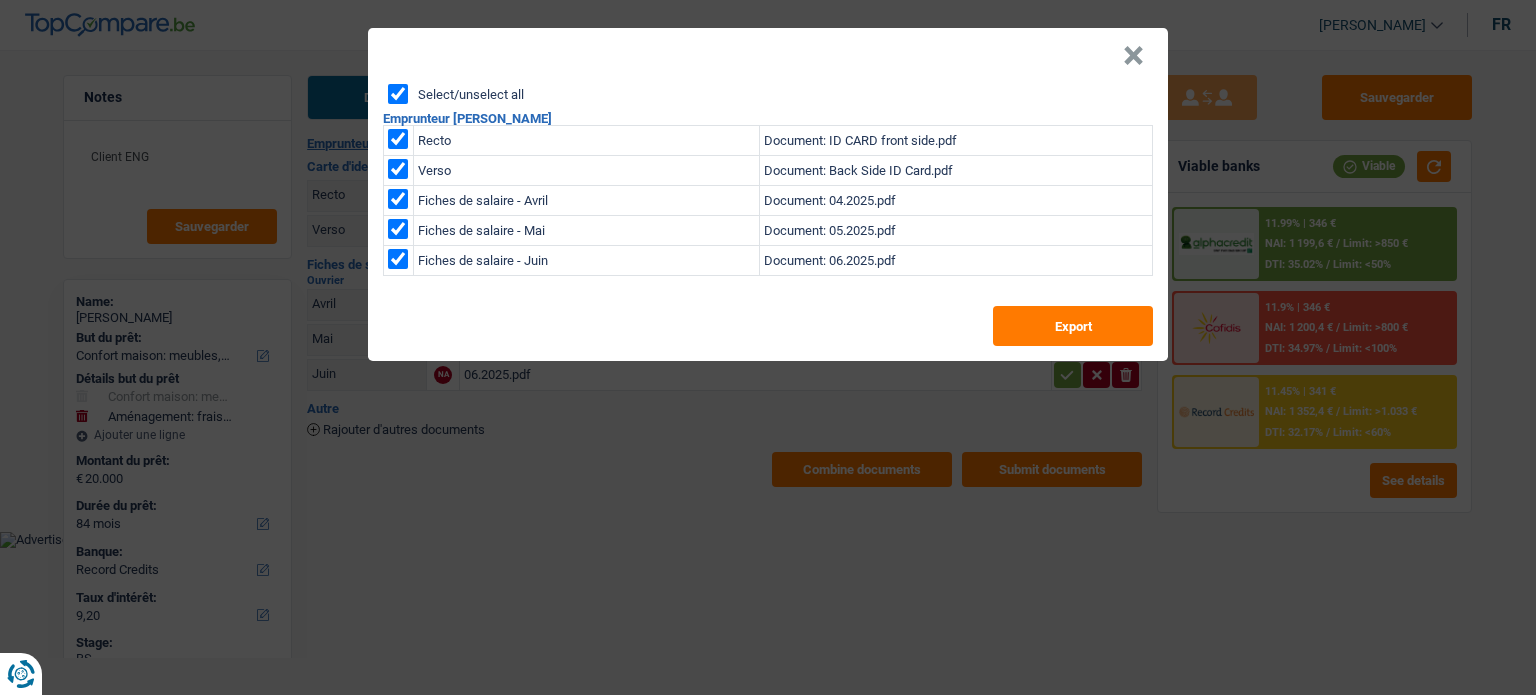 click on "×" at bounding box center [1133, 56] 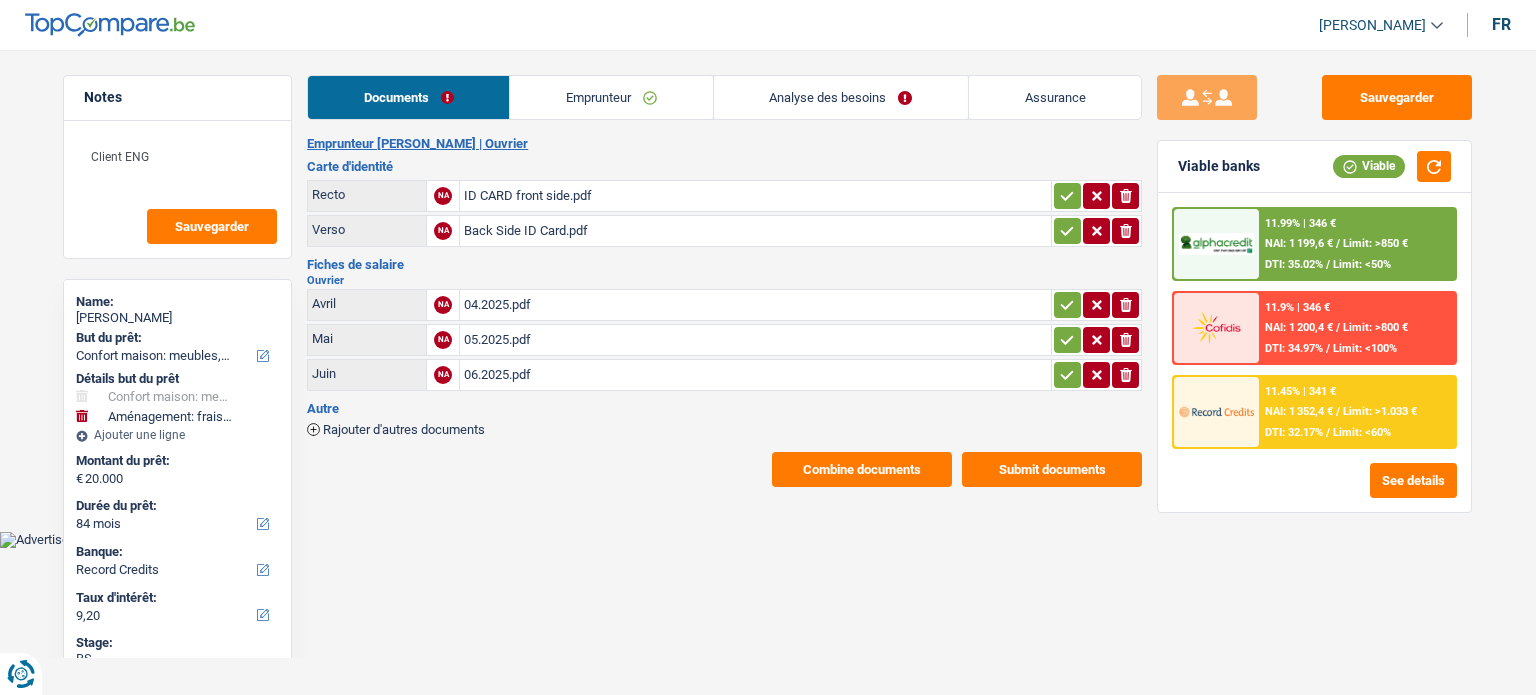 click on "Analyse des besoins" at bounding box center (841, 97) 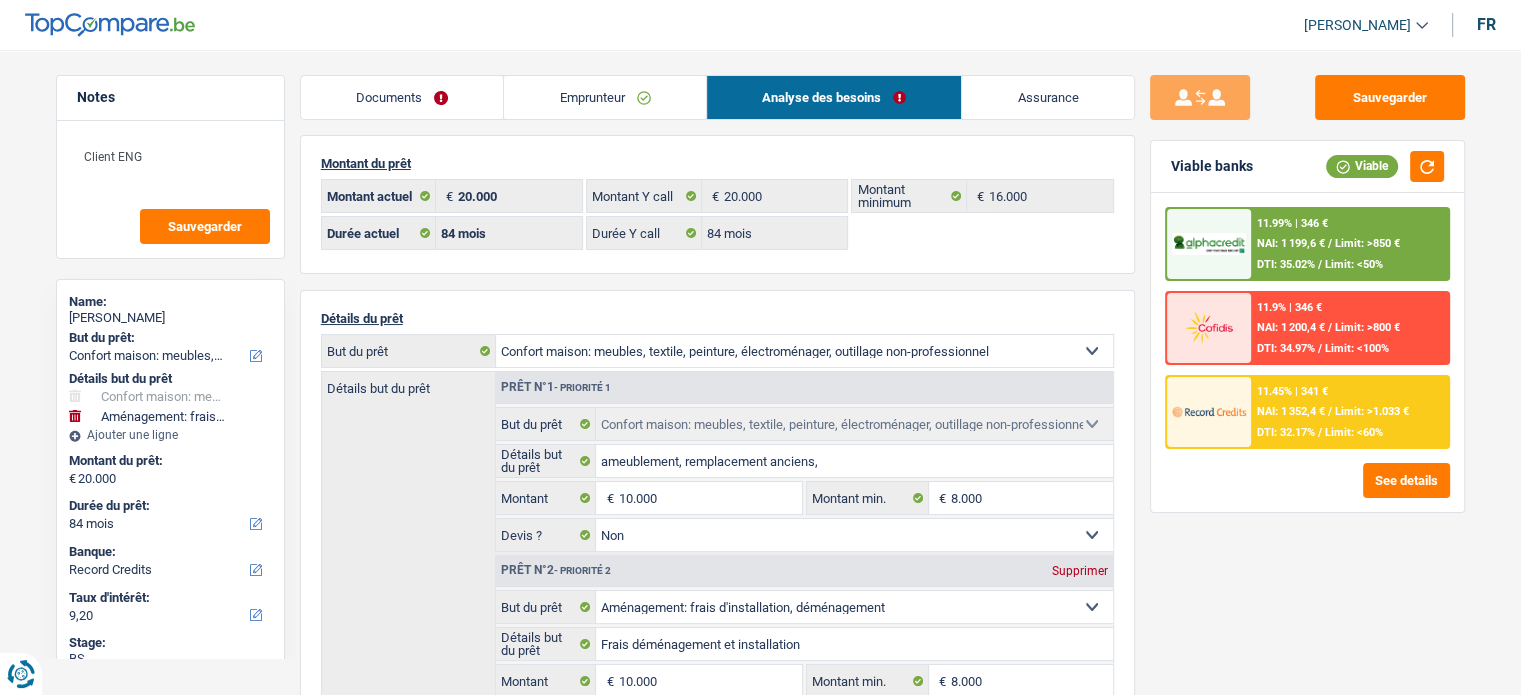 click on "Emprunteur" at bounding box center [605, 97] 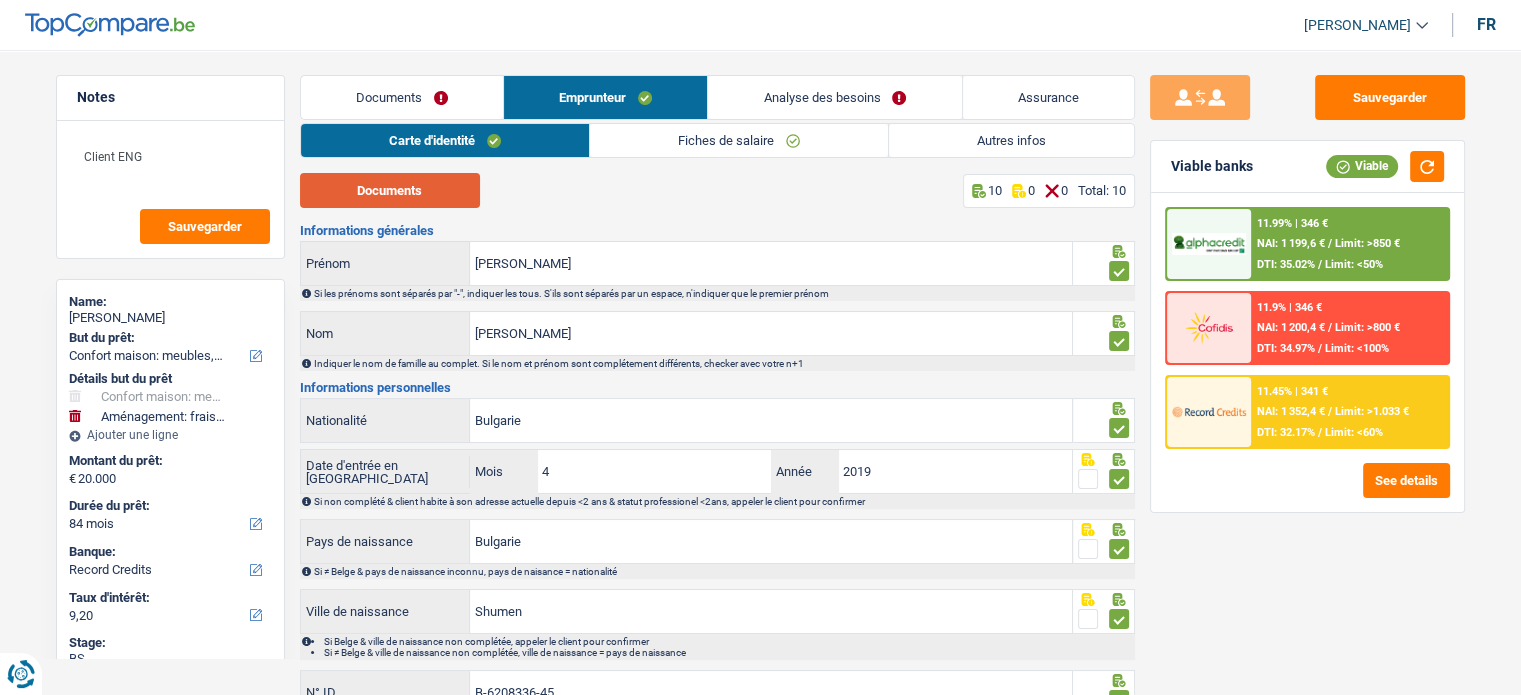 click on "Documents" at bounding box center (390, 190) 